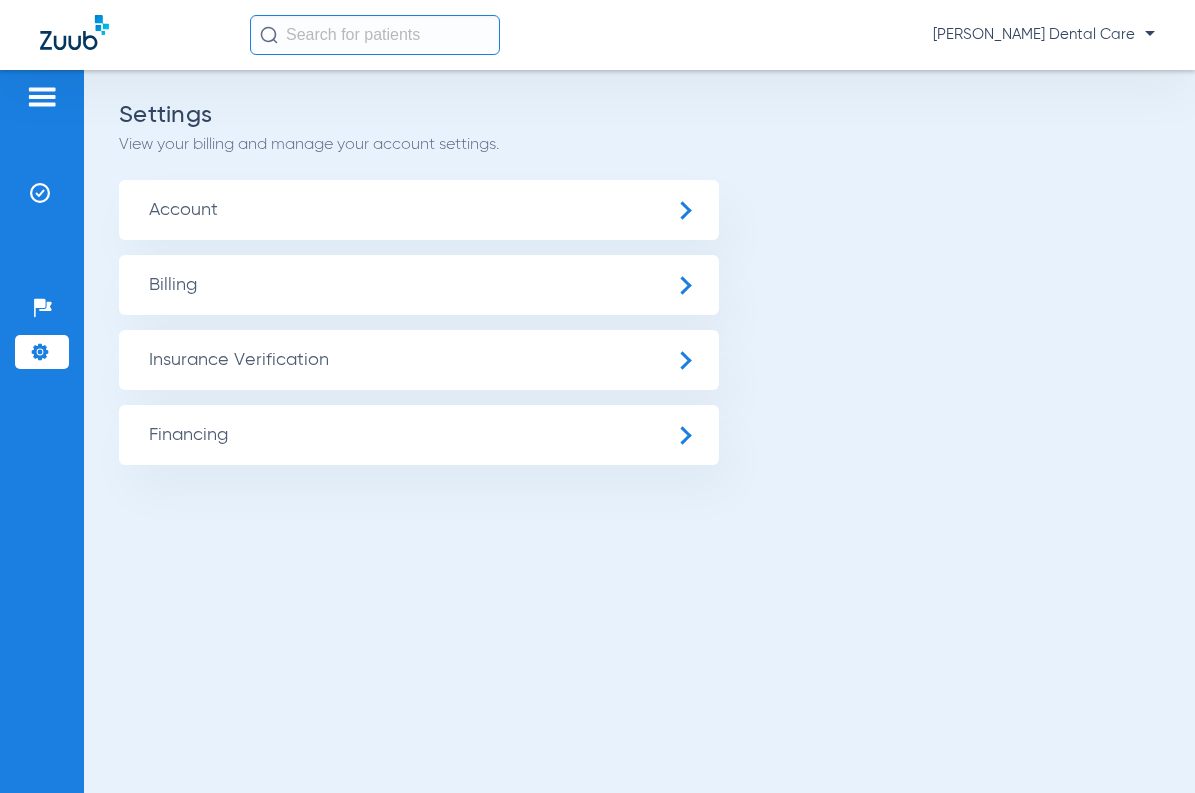 scroll, scrollTop: 0, scrollLeft: 0, axis: both 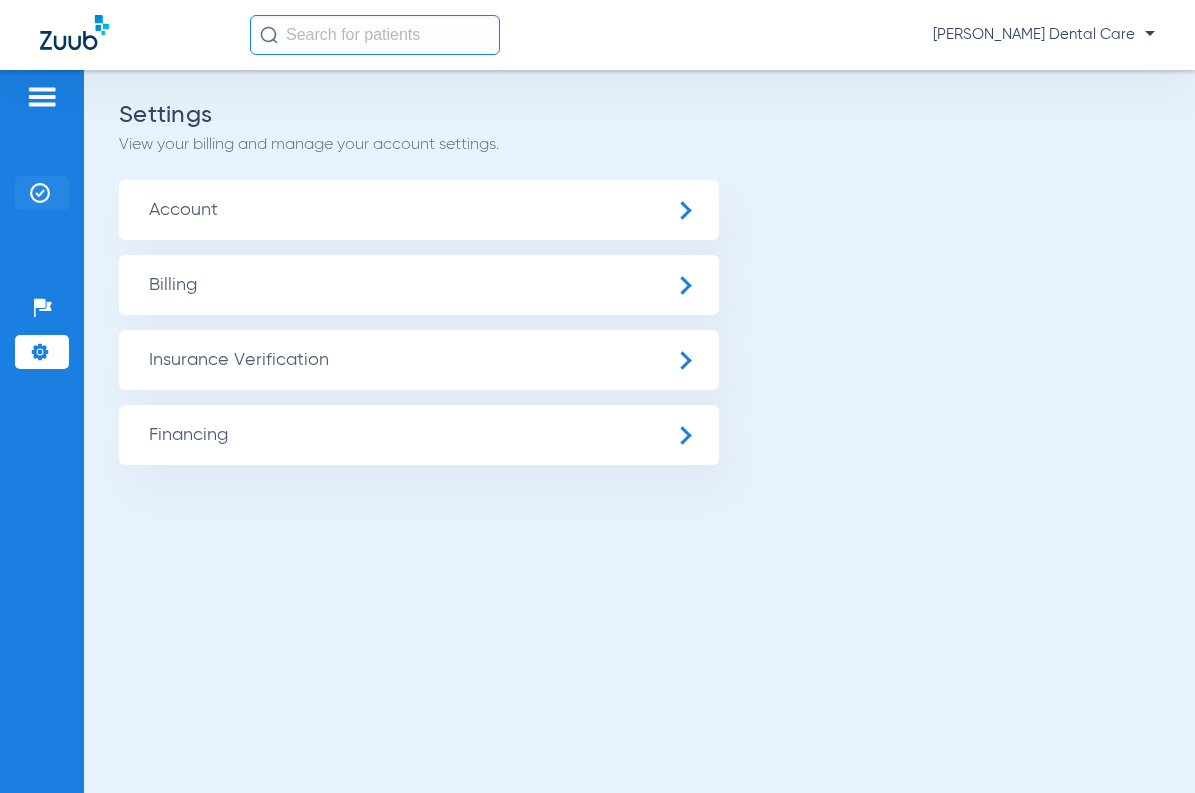 click 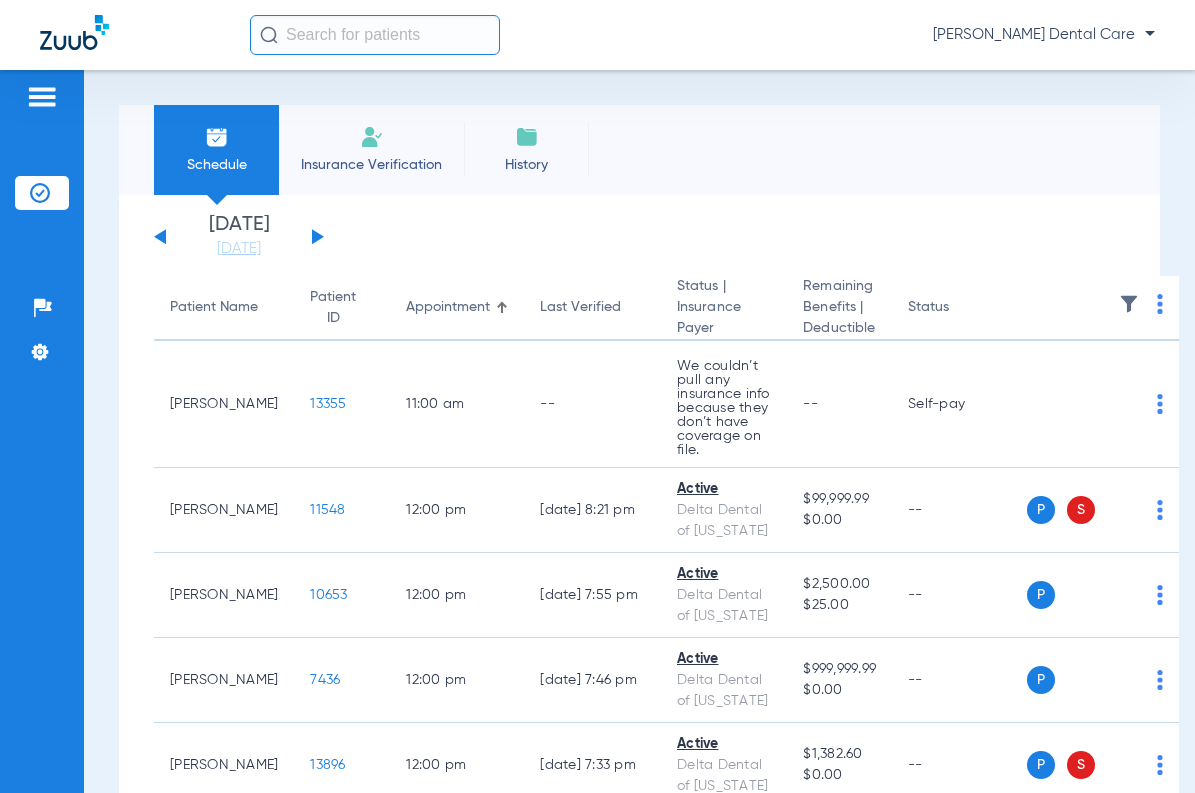 click 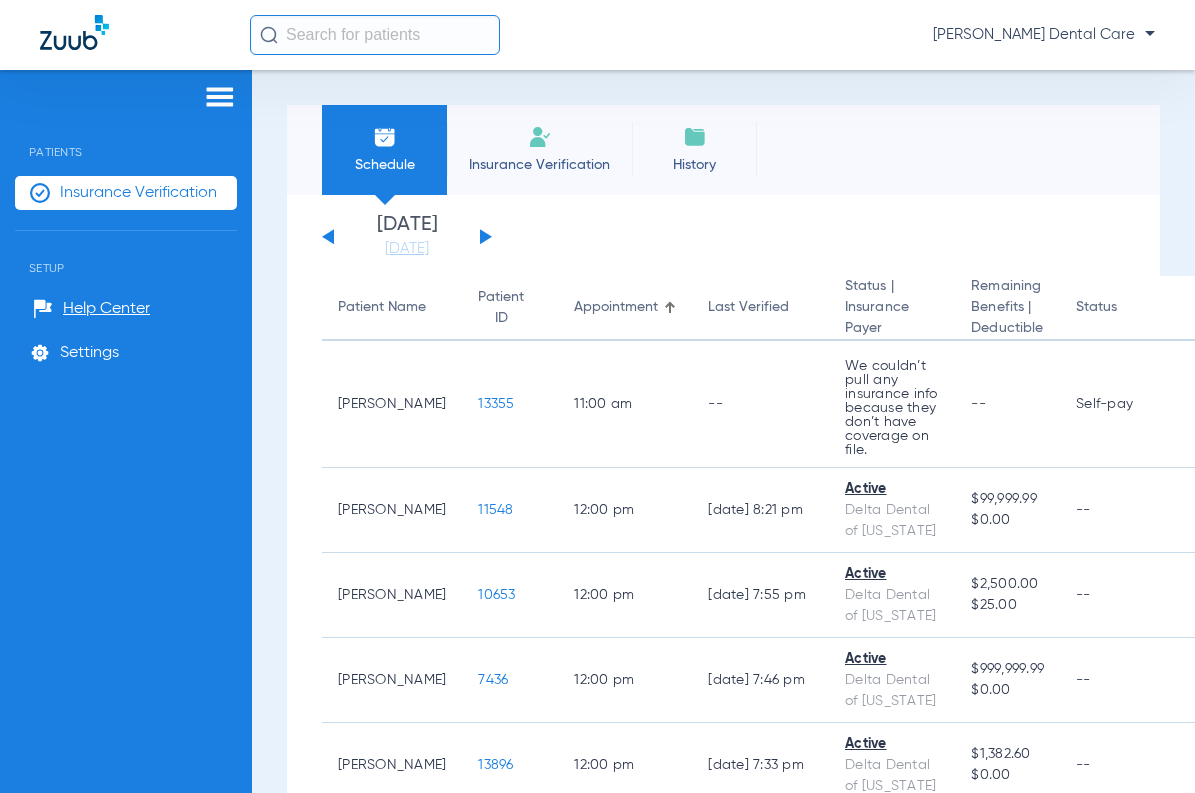 click on "Insurance Verification" 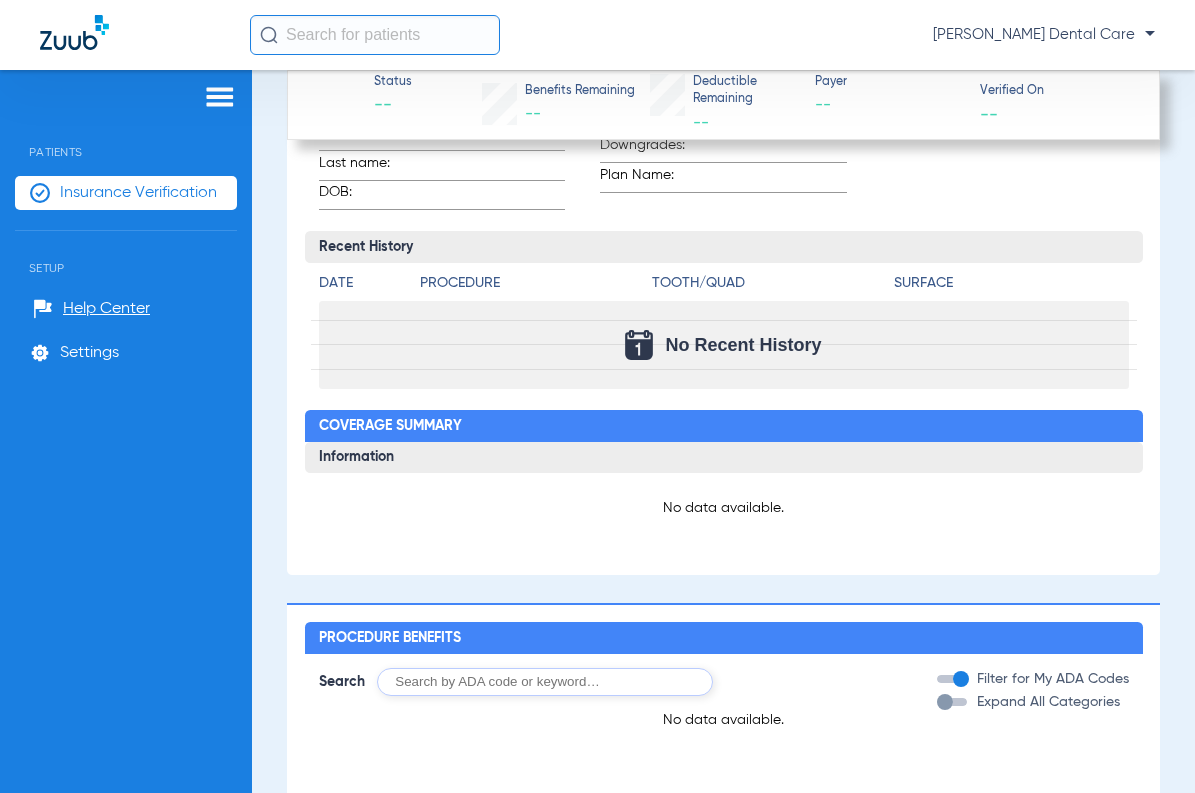 scroll, scrollTop: 1051, scrollLeft: 0, axis: vertical 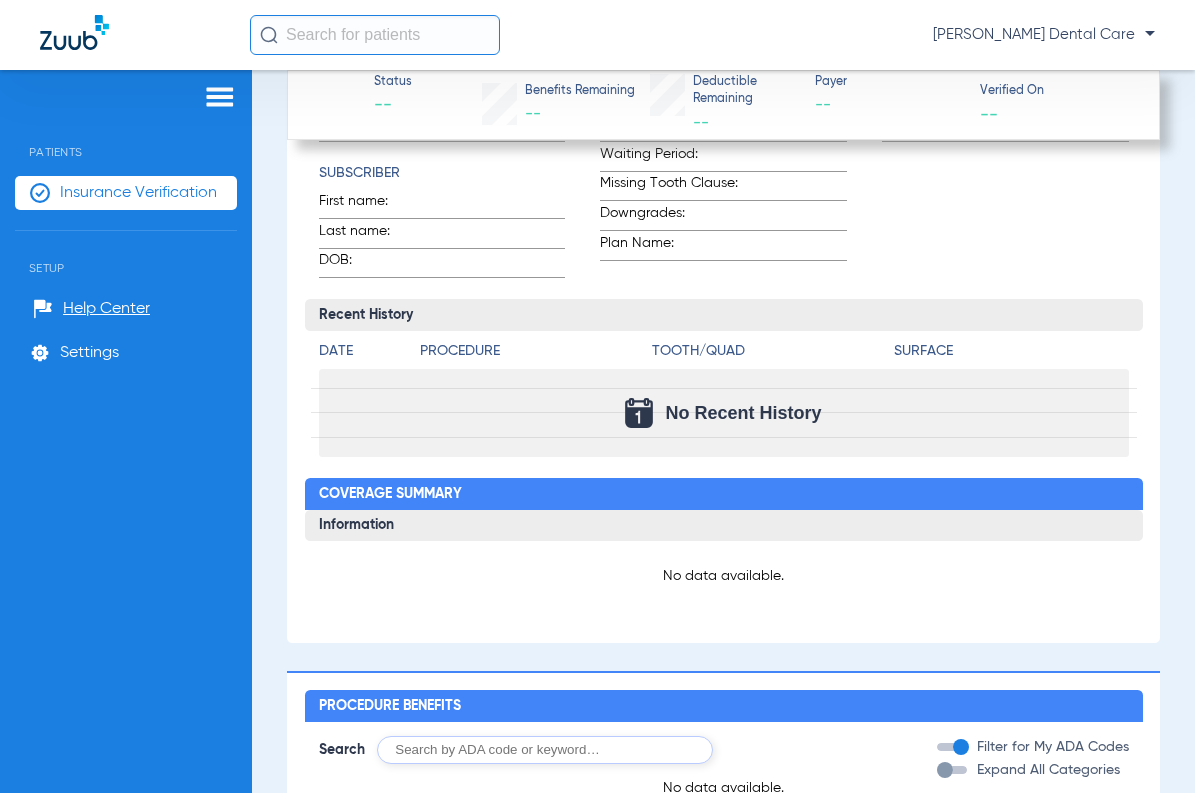 click 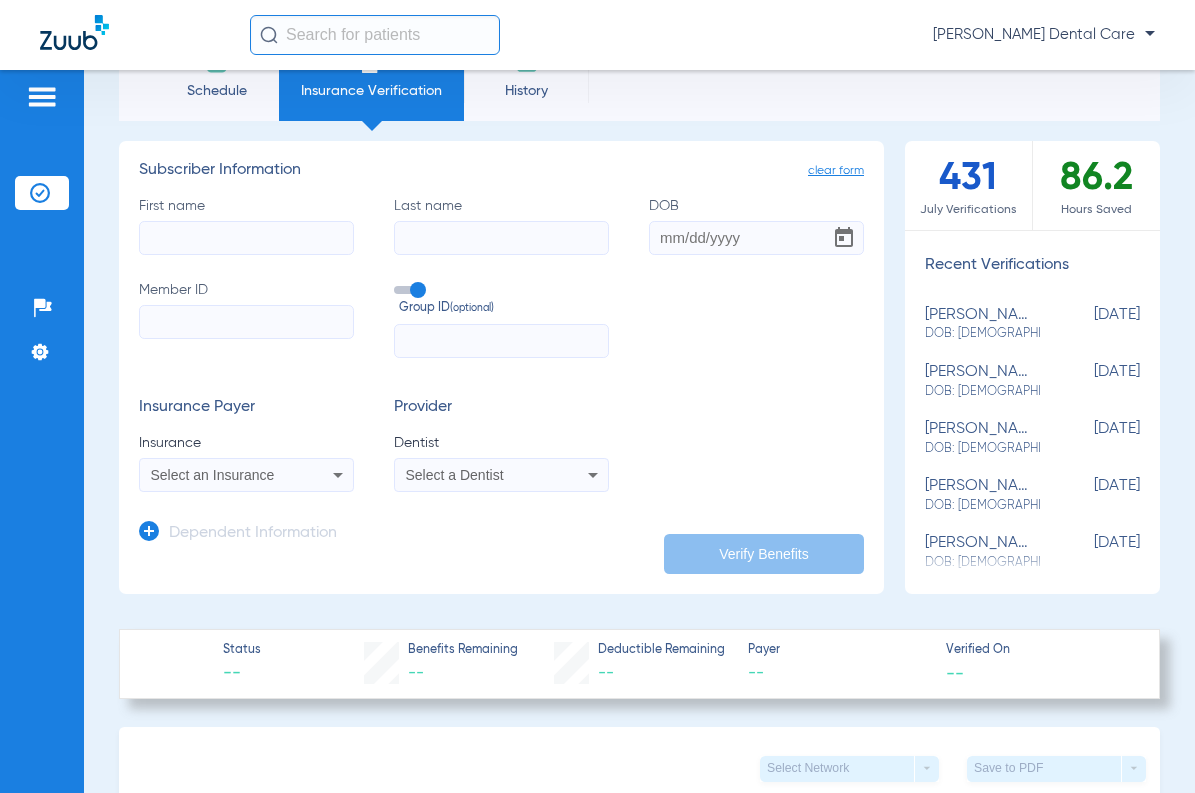 scroll, scrollTop: 0, scrollLeft: 0, axis: both 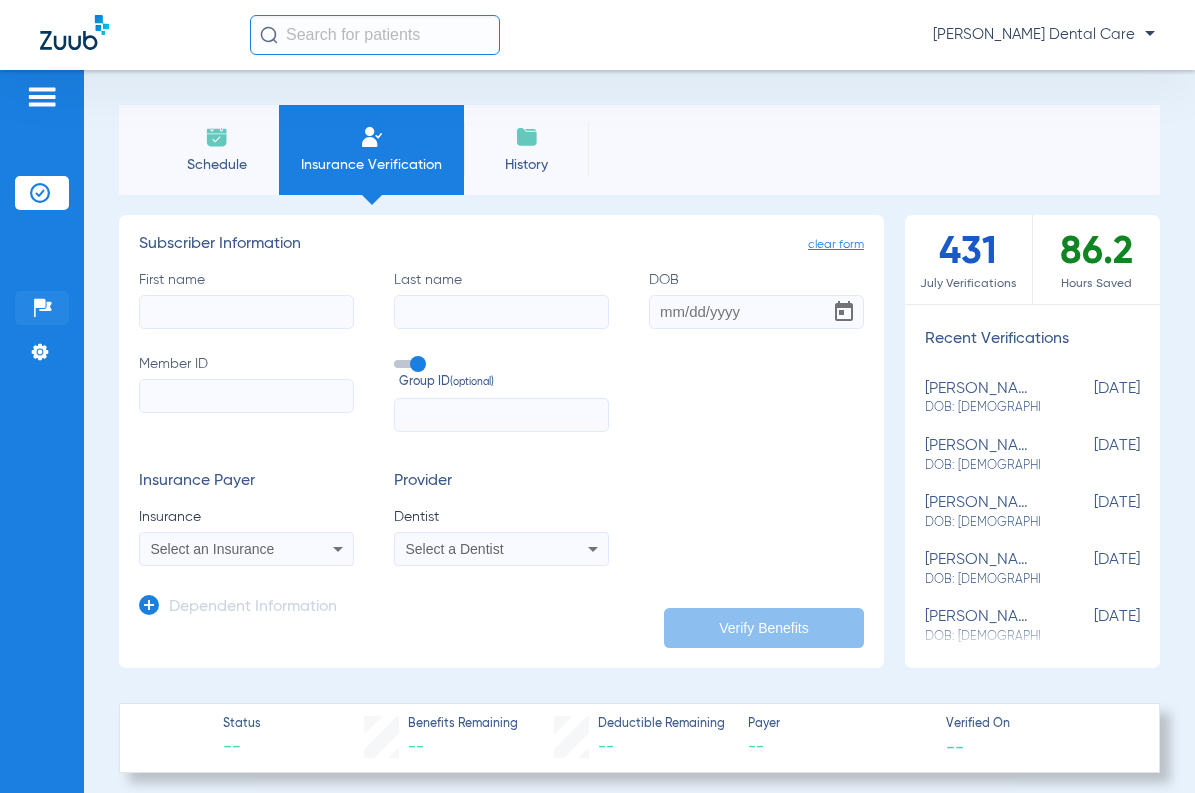 click on "Help Center" 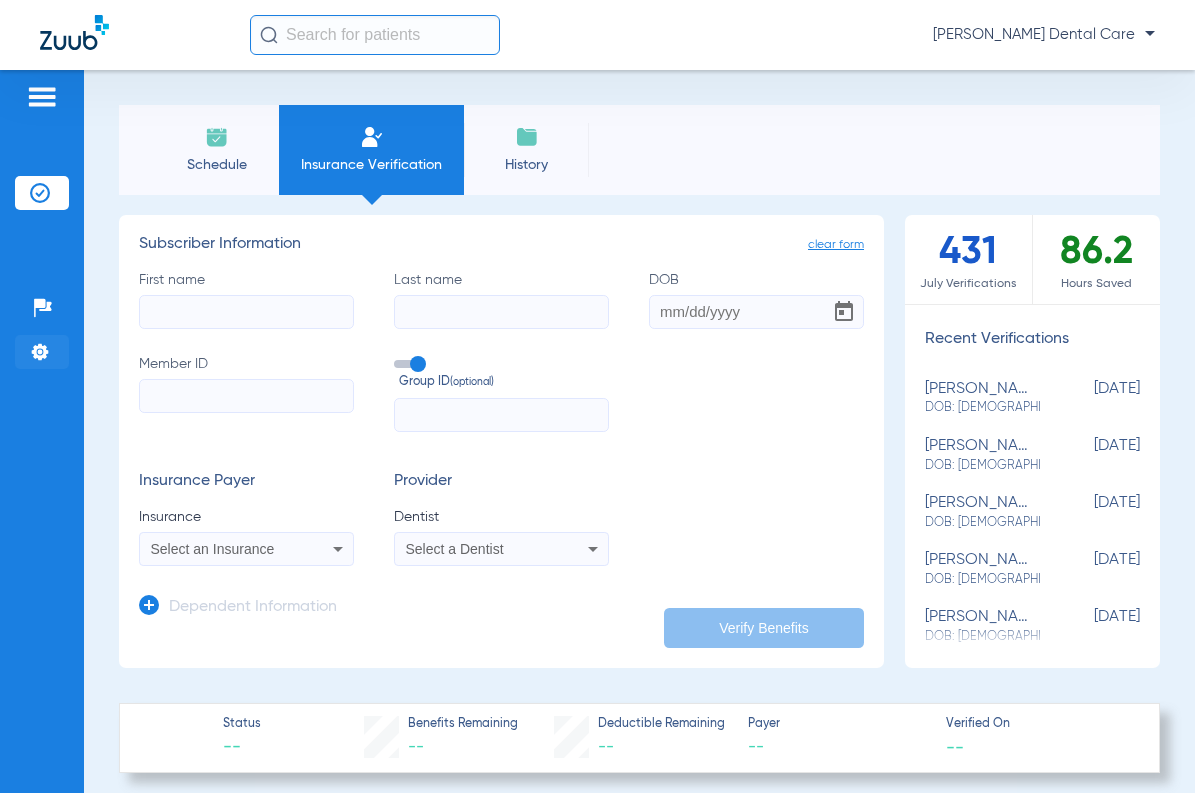 click on "Settings" 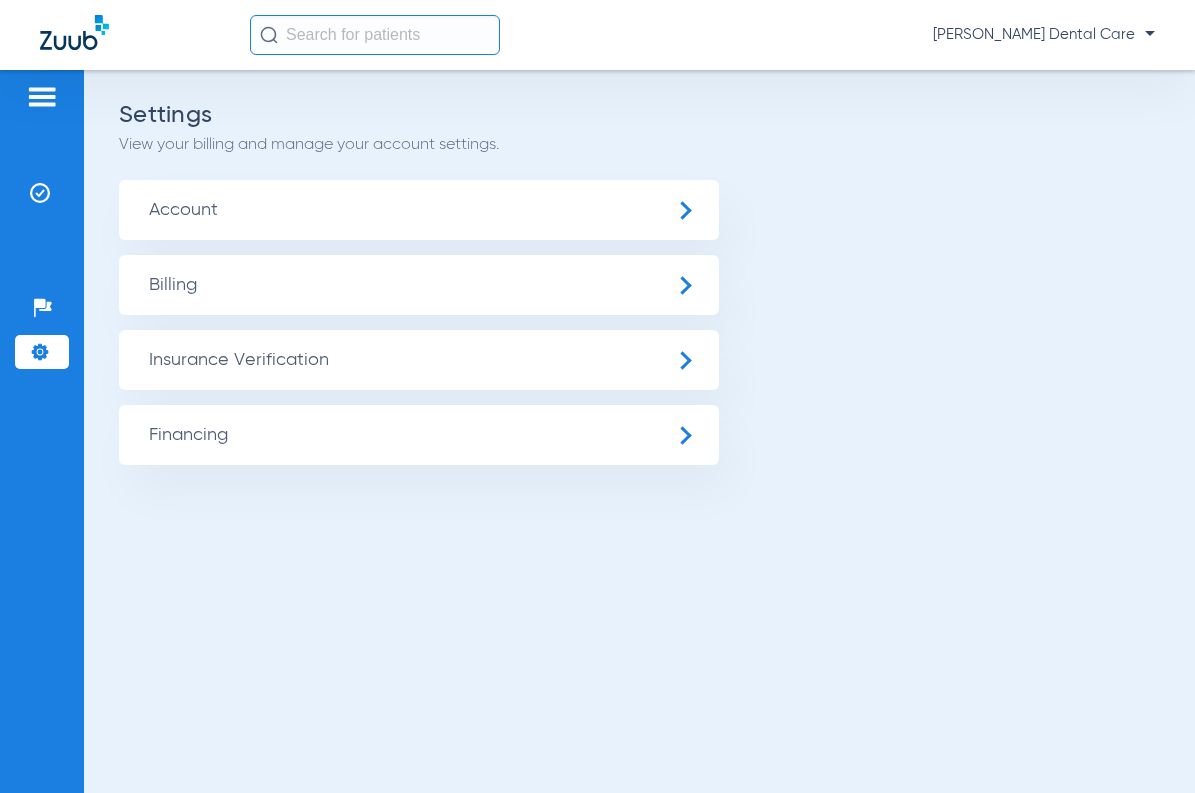click on "Insurance Verification" 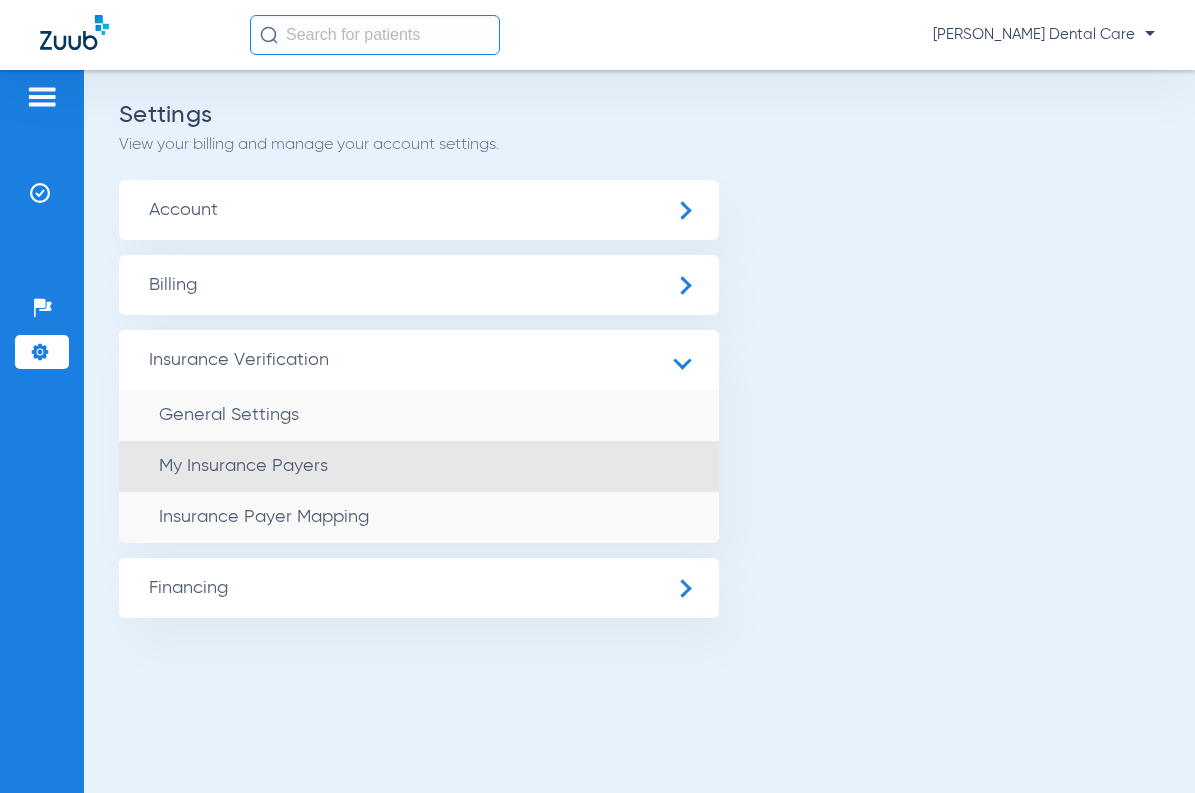 click on "My Insurance Payers" 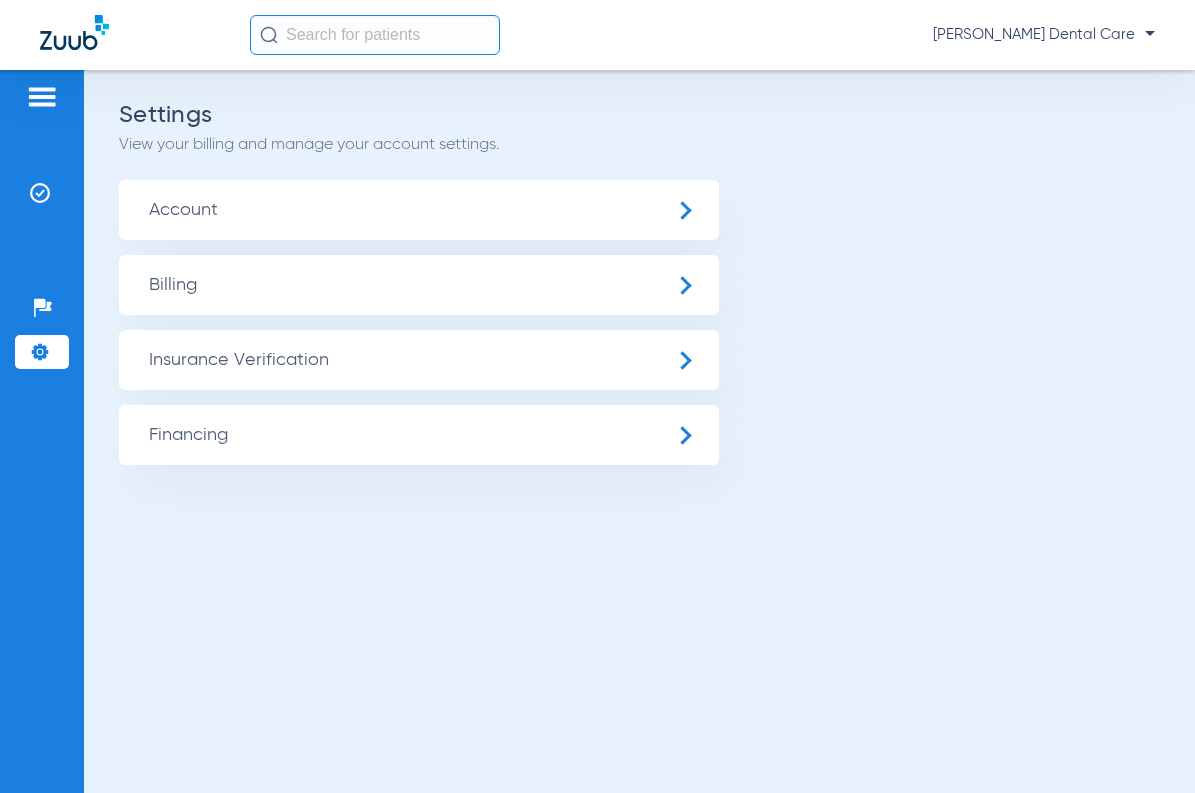 click on "Account" 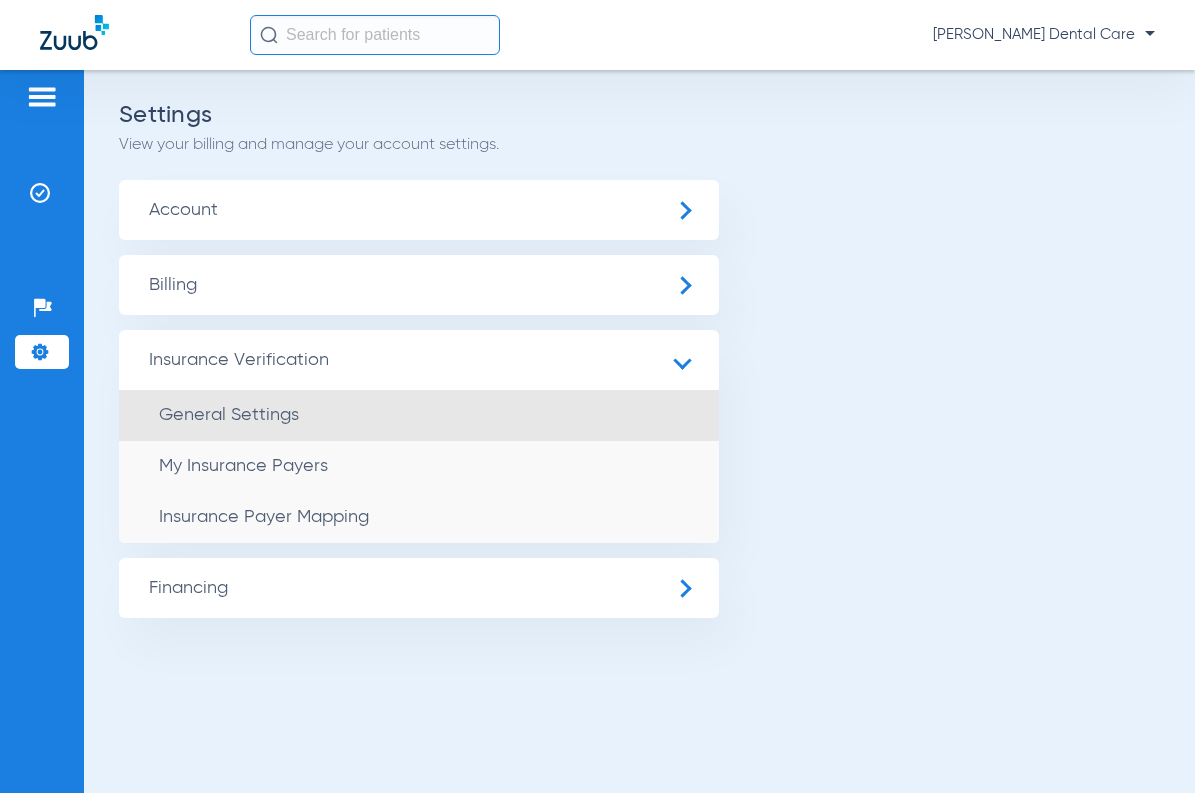 click on "General Settings" 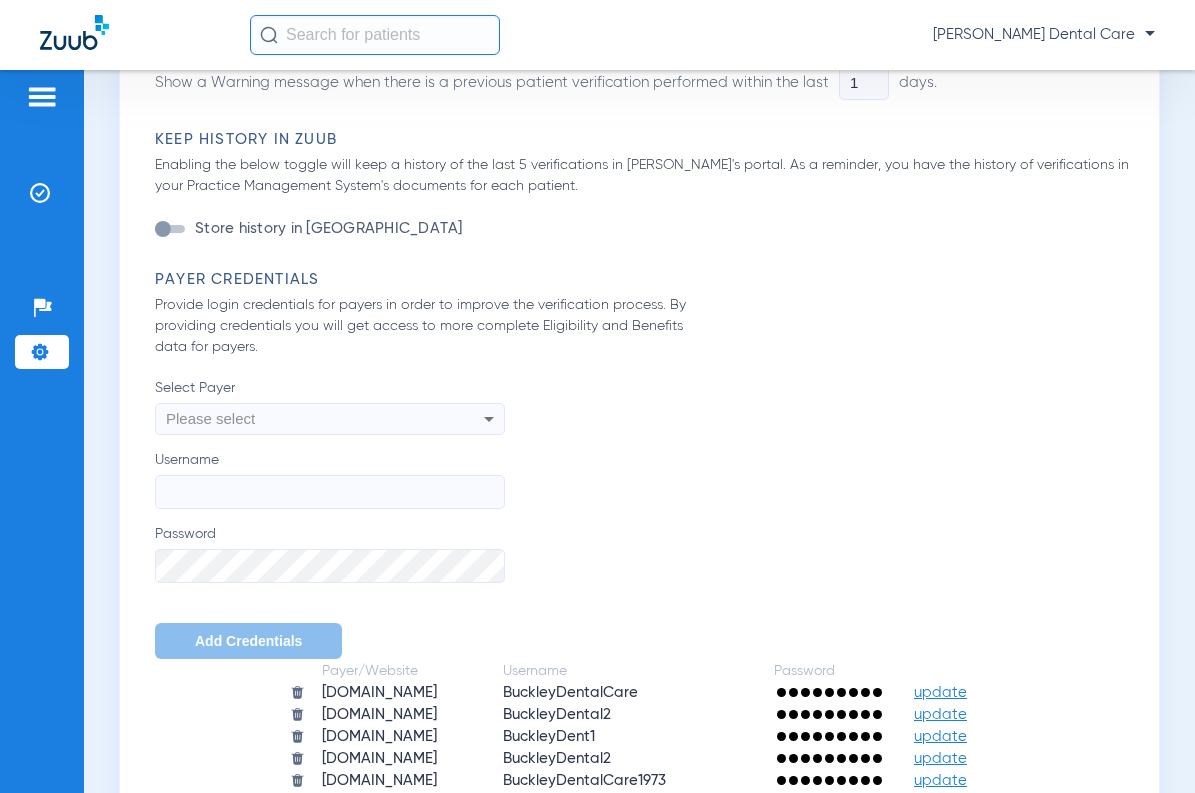 scroll, scrollTop: 1500, scrollLeft: 0, axis: vertical 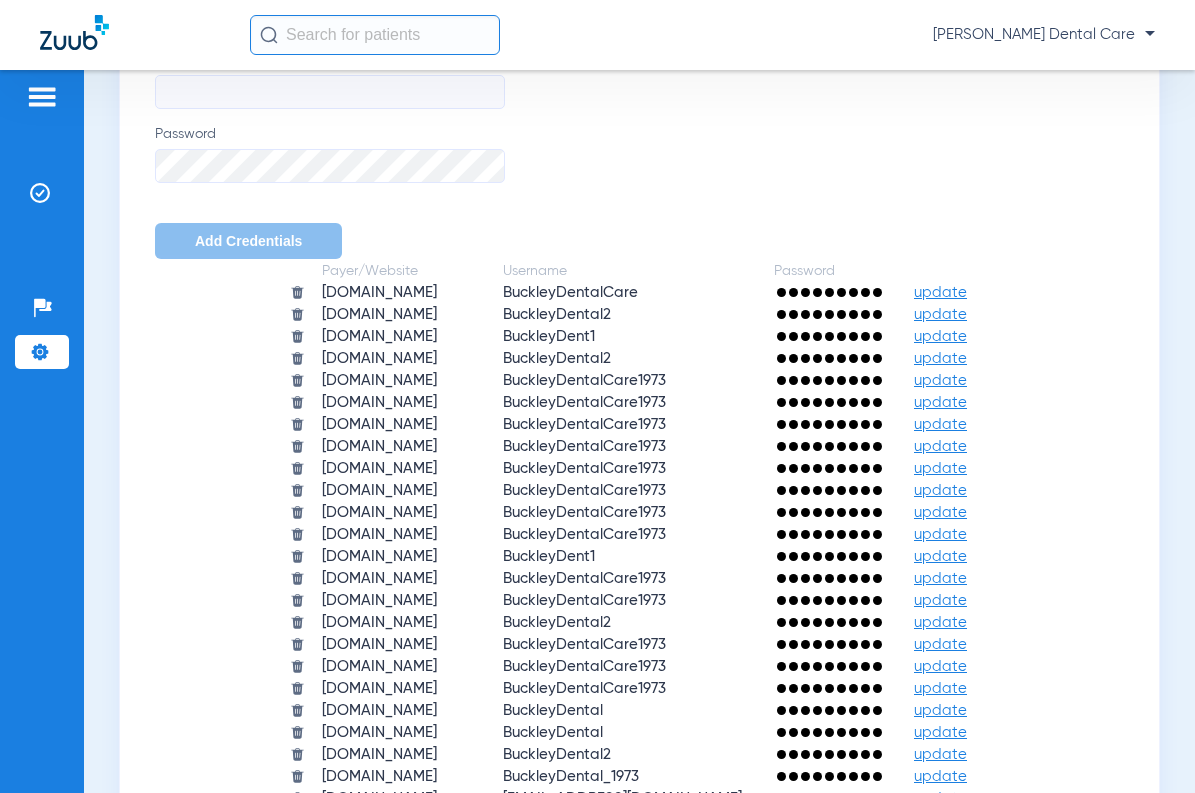 click on "update" 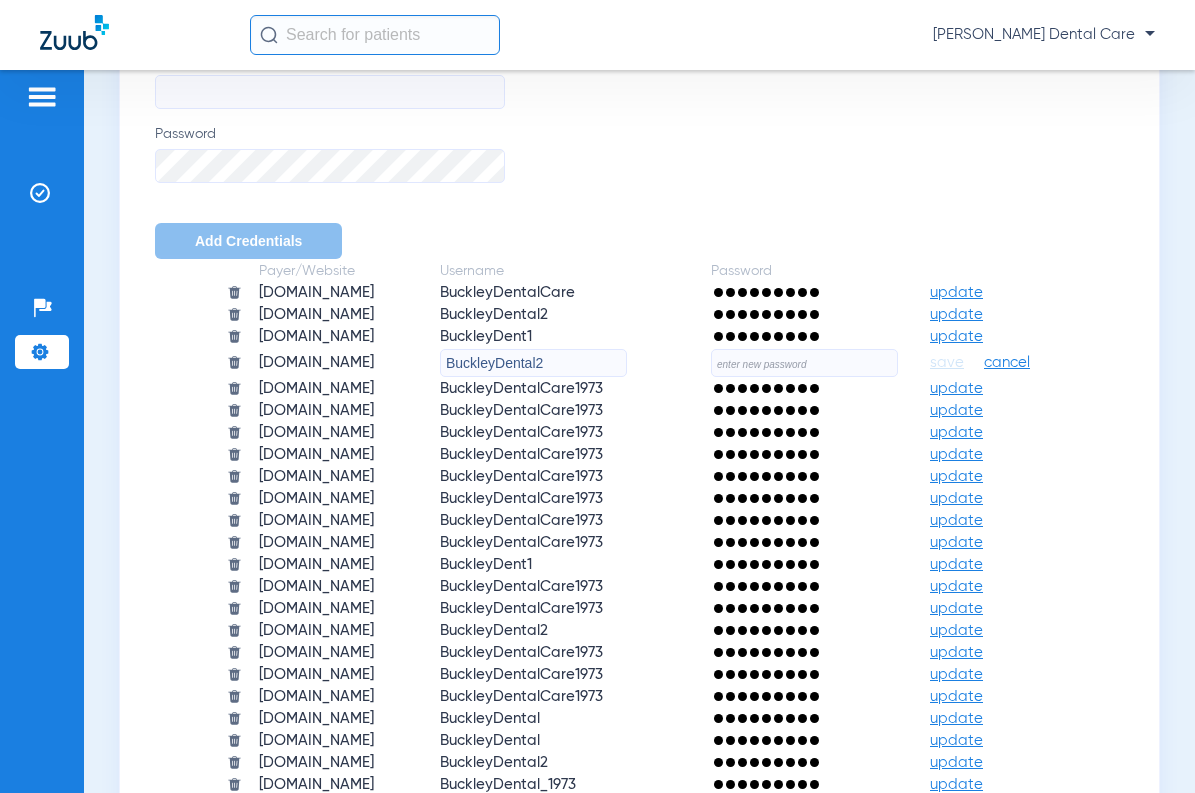 click on "BuckleyDental2" 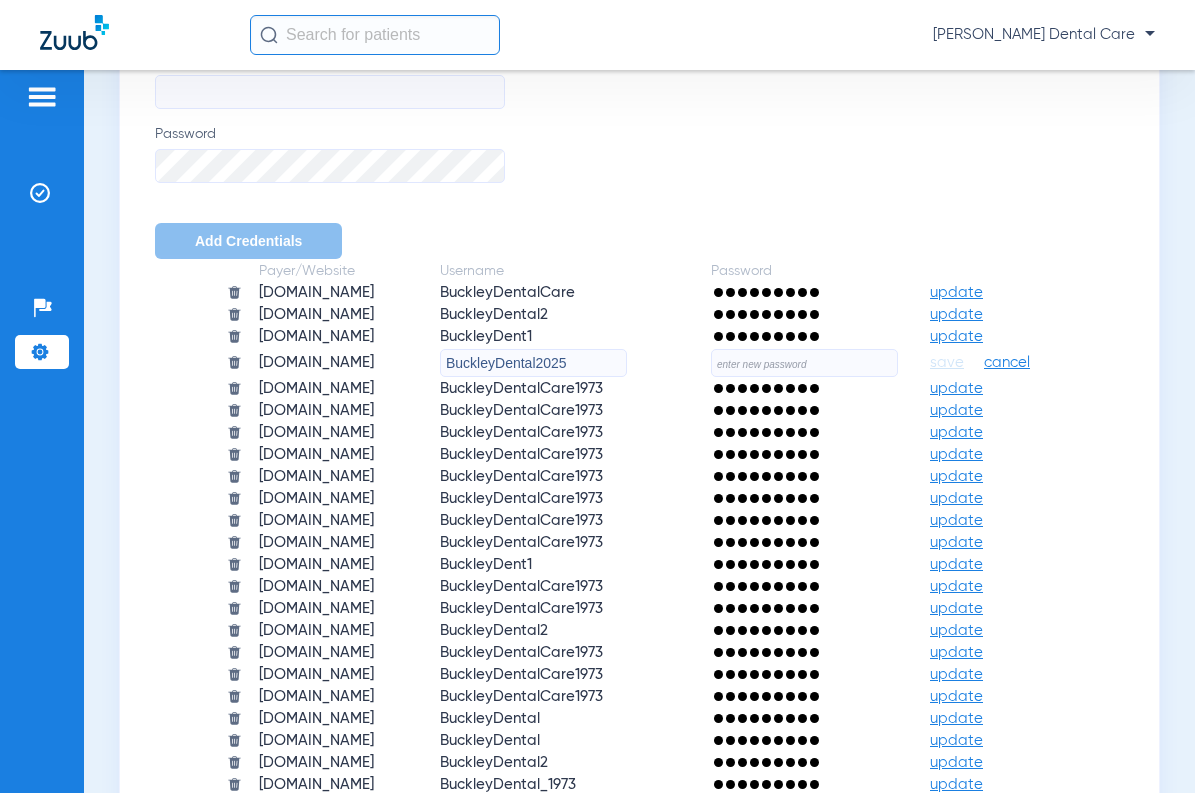 type on "BuckleyDental2025" 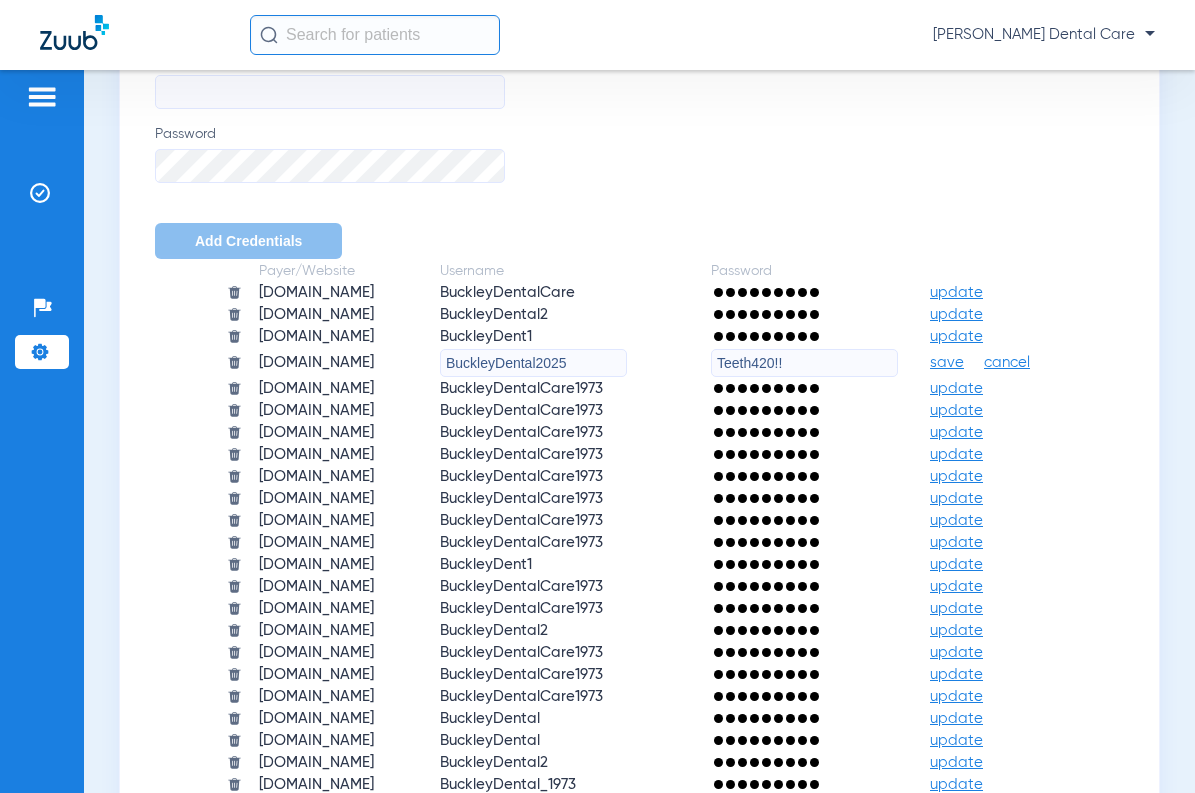 type on "Teeth420!!" 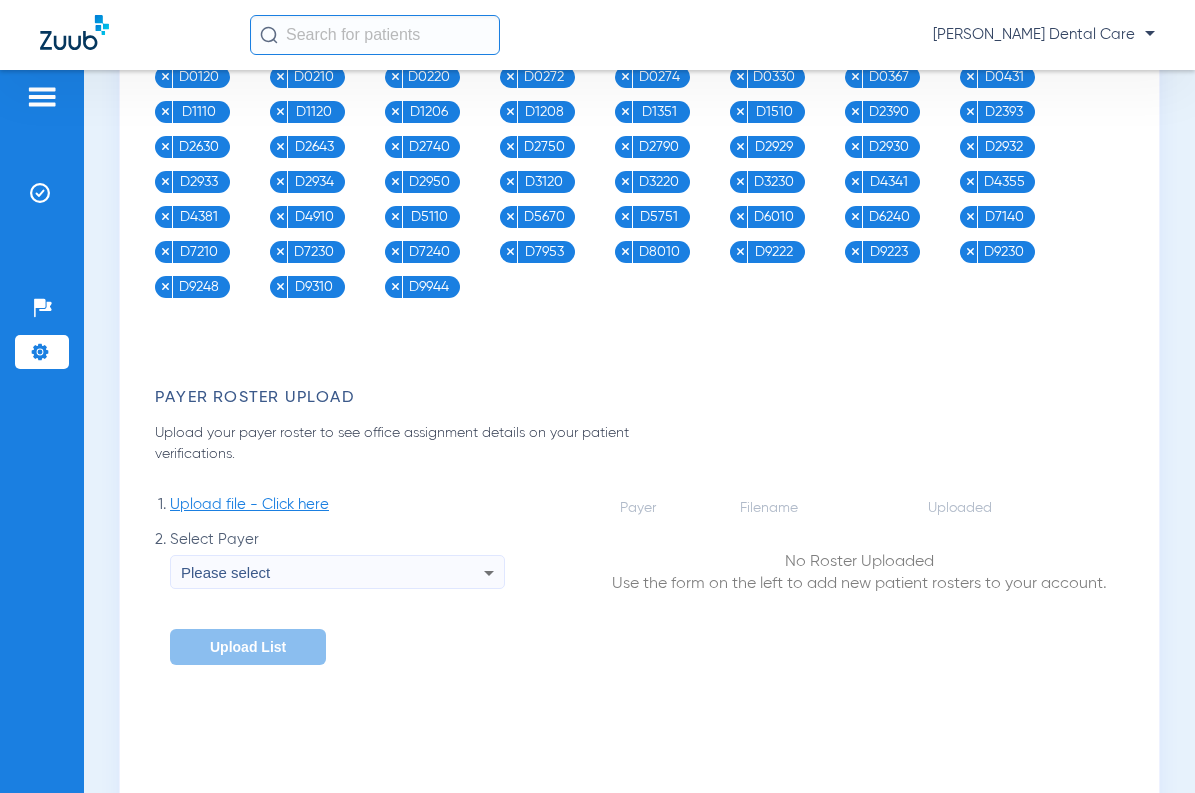 scroll, scrollTop: 2600, scrollLeft: 0, axis: vertical 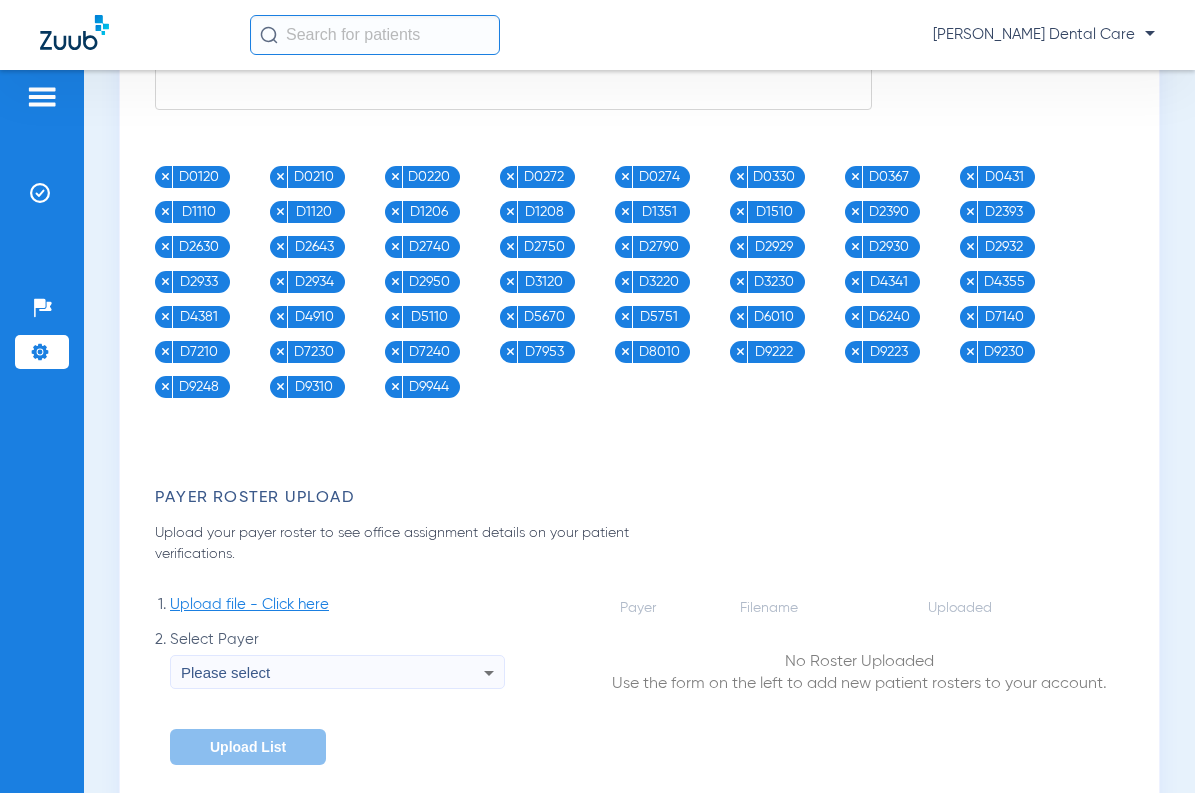 click 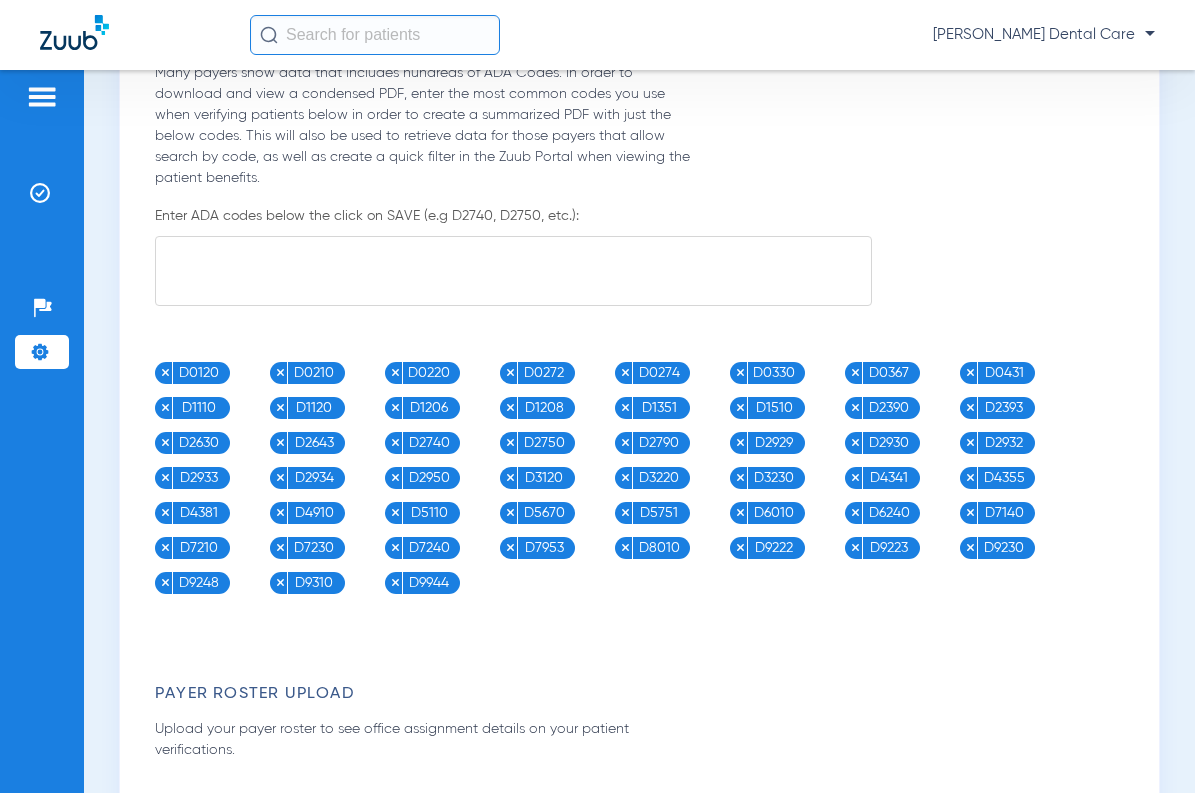 scroll, scrollTop: 2400, scrollLeft: 0, axis: vertical 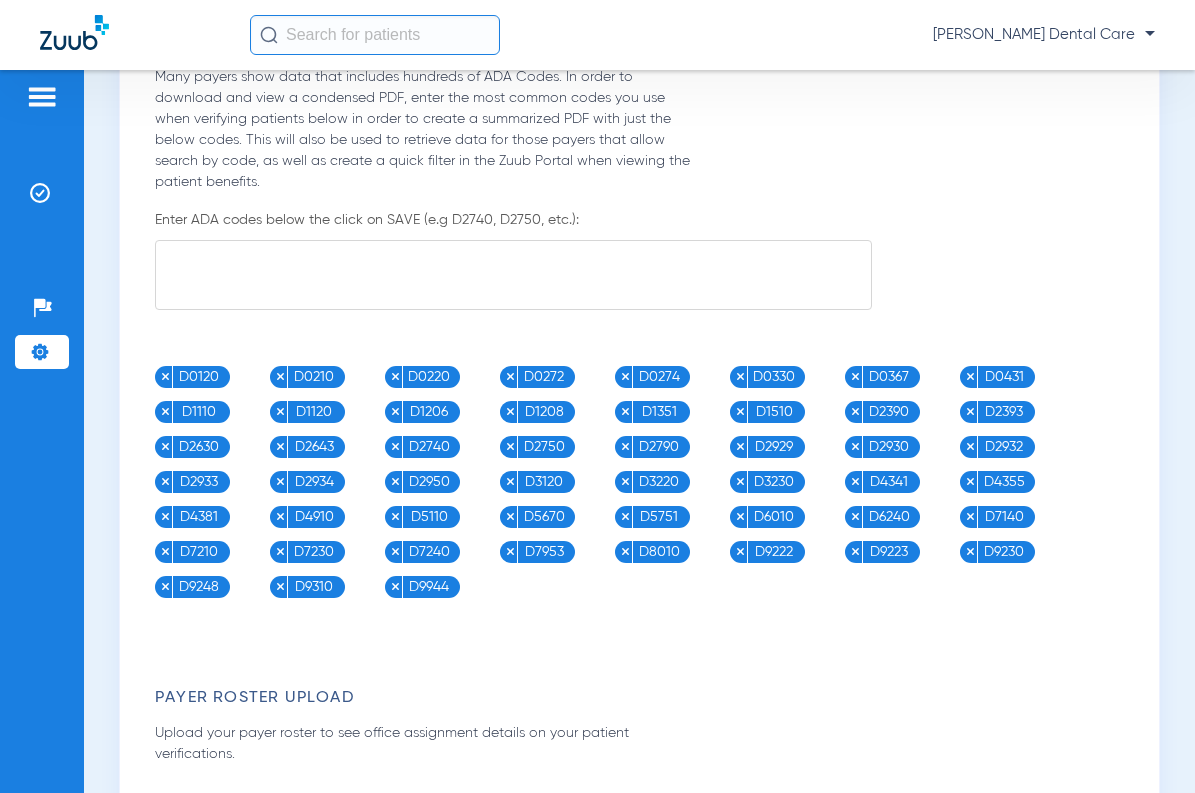 click 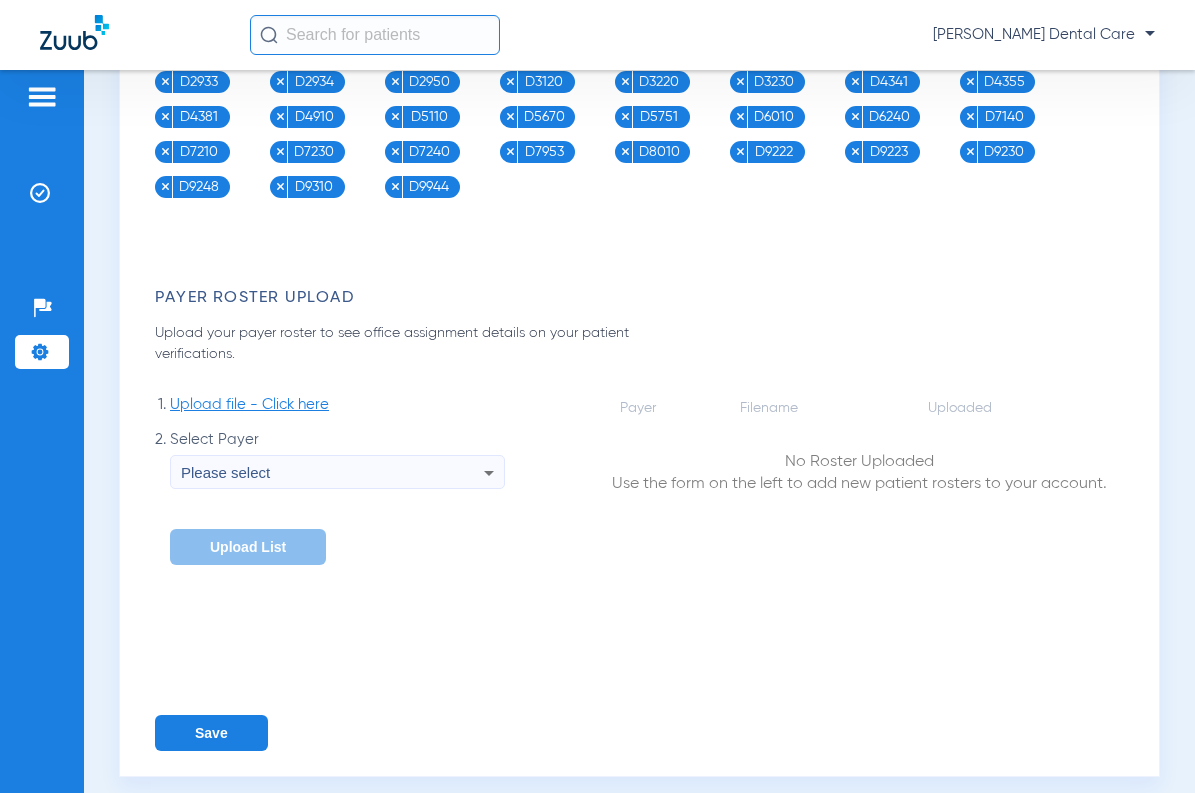 scroll, scrollTop: 2839, scrollLeft: 0, axis: vertical 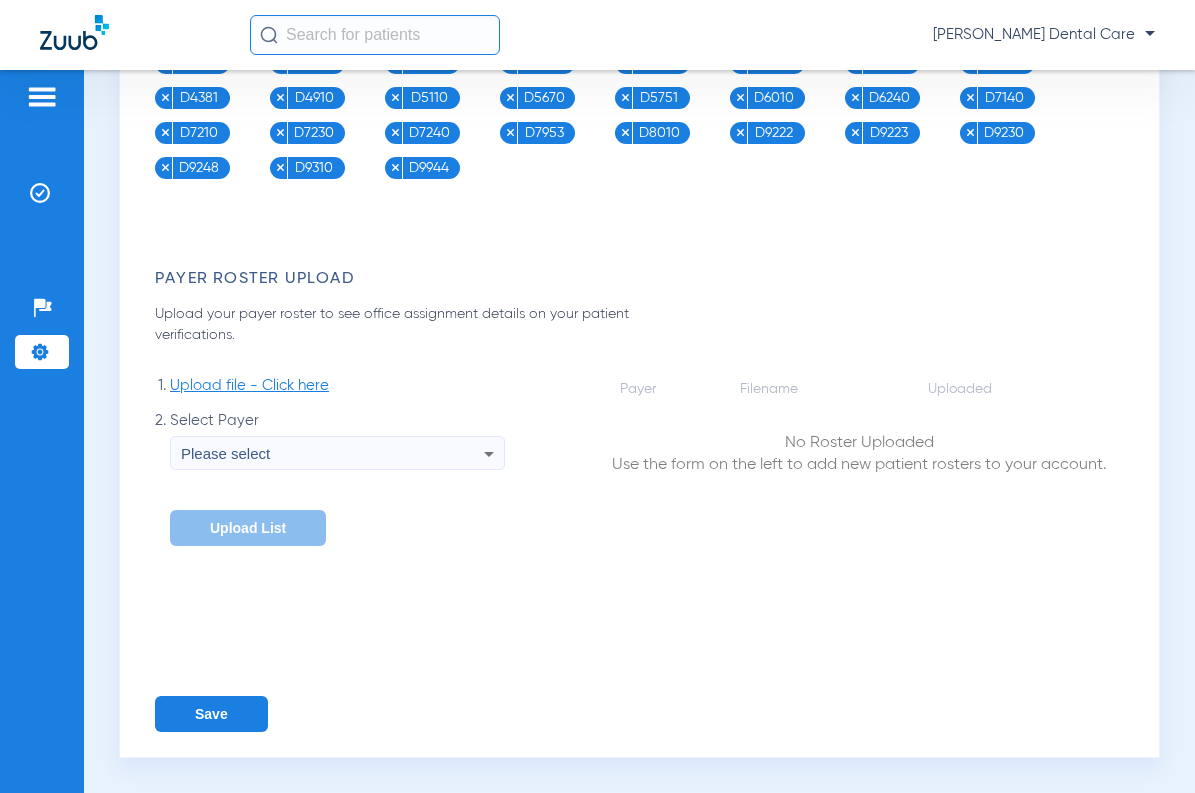 type on "D6010" 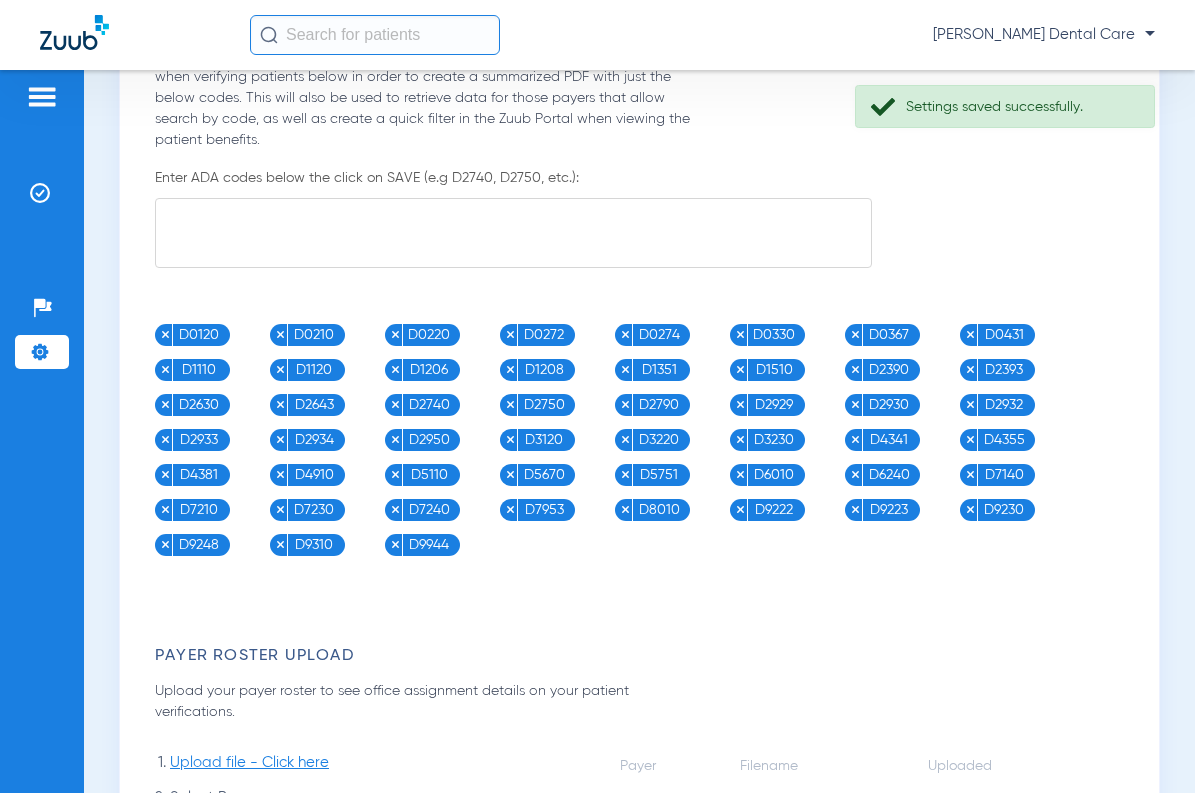 scroll, scrollTop: 2439, scrollLeft: 0, axis: vertical 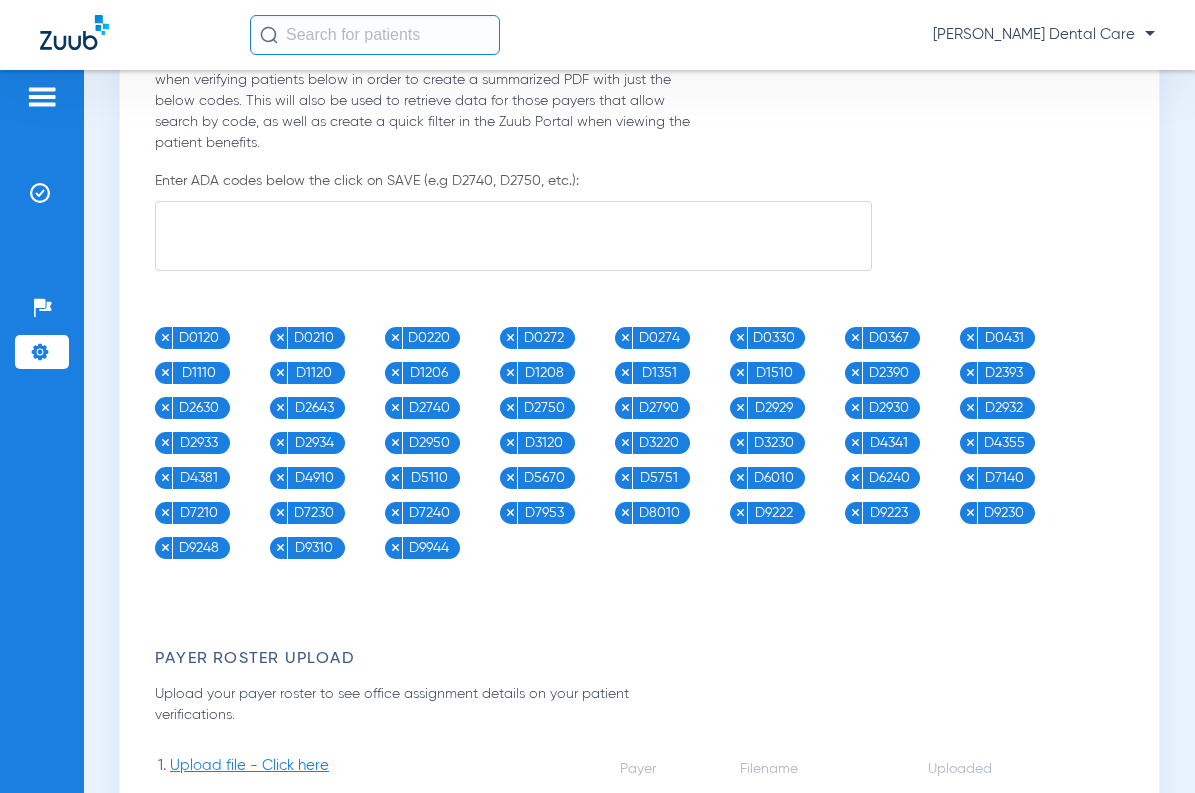 click 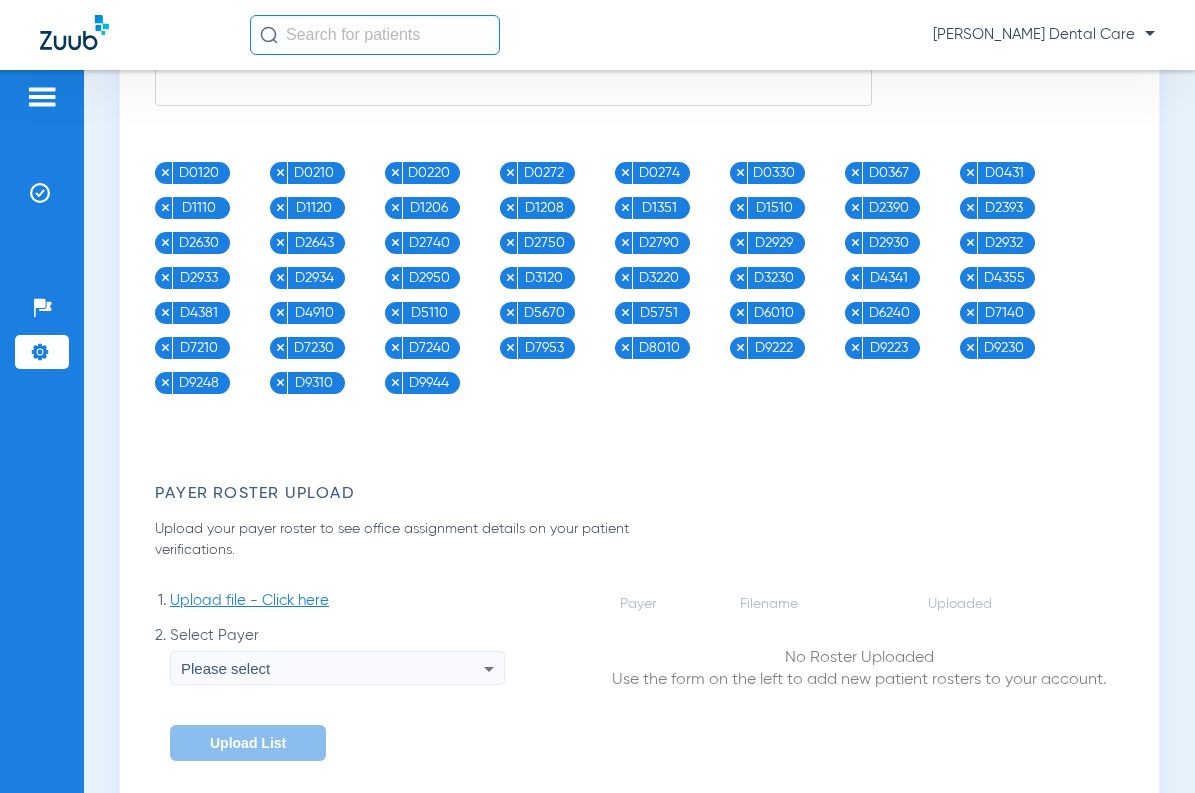 scroll, scrollTop: 2839, scrollLeft: 0, axis: vertical 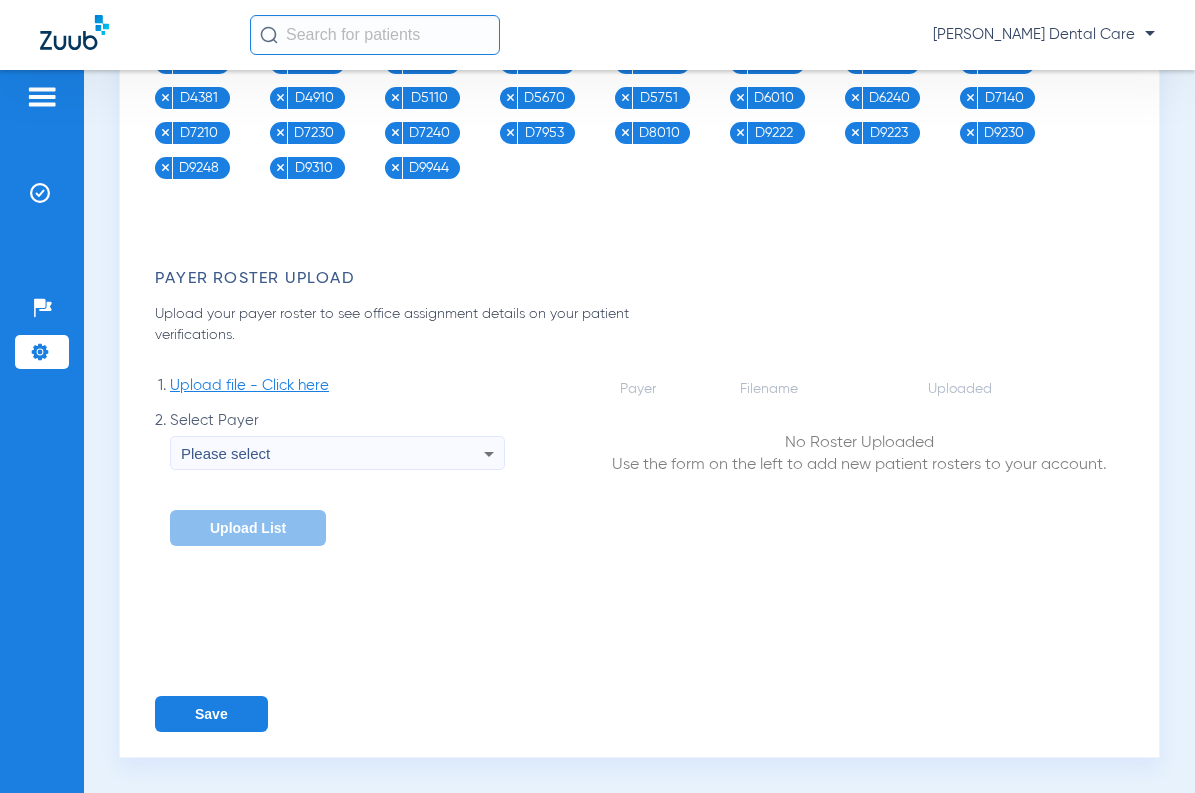 type on "D6057, D6058, D7952, D0364, D0365, D0366, D0368, D4266, D4342, D8090" 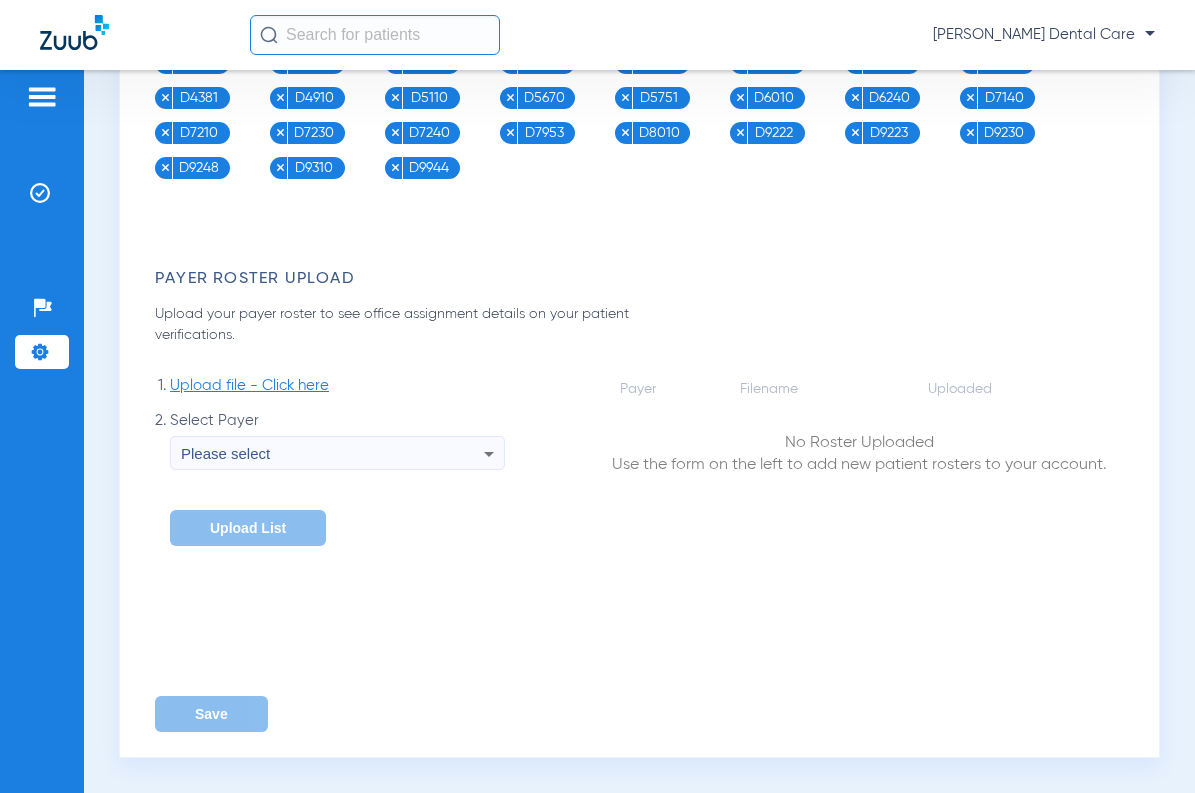 type 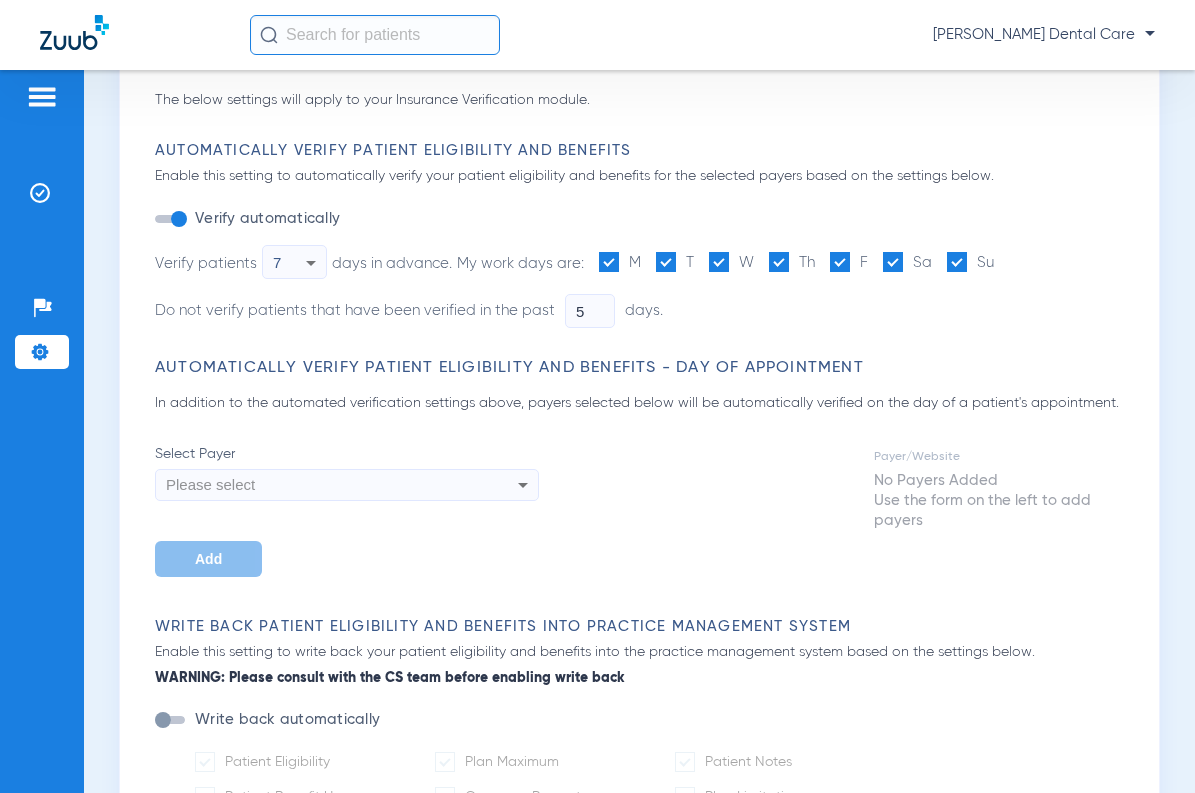 scroll, scrollTop: 0, scrollLeft: 0, axis: both 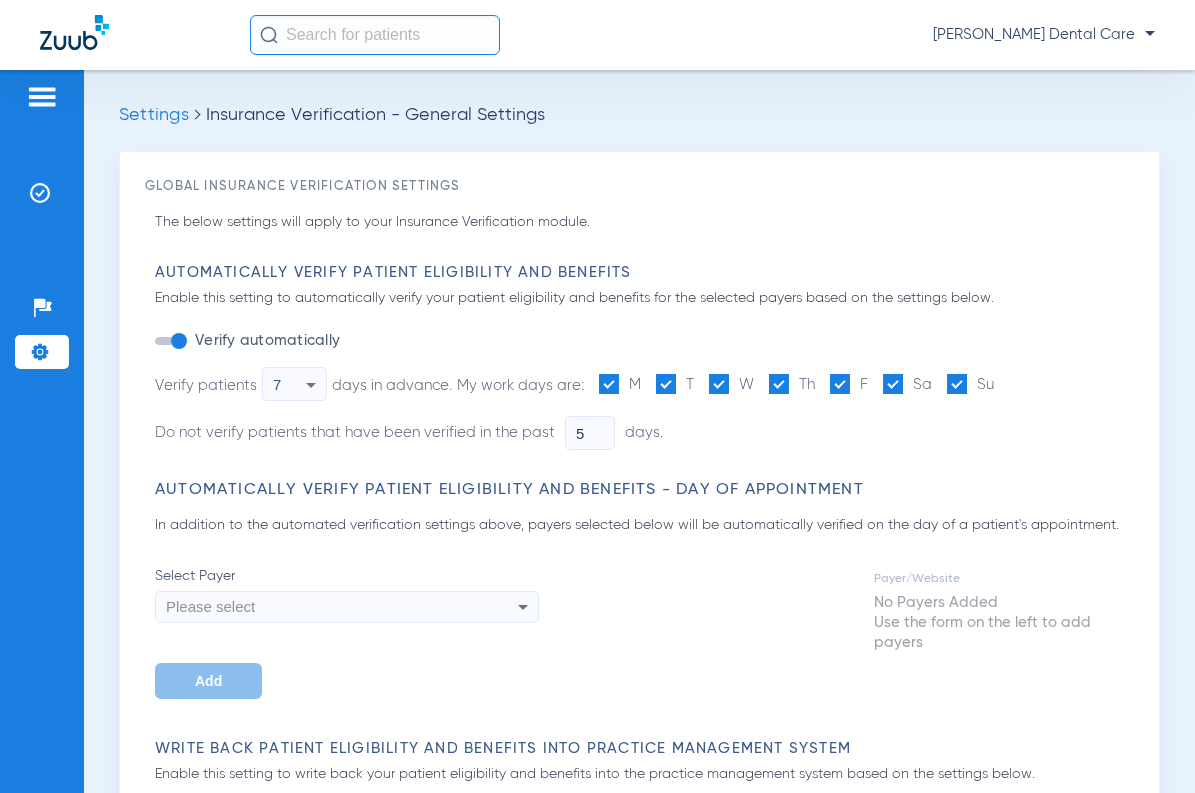 click 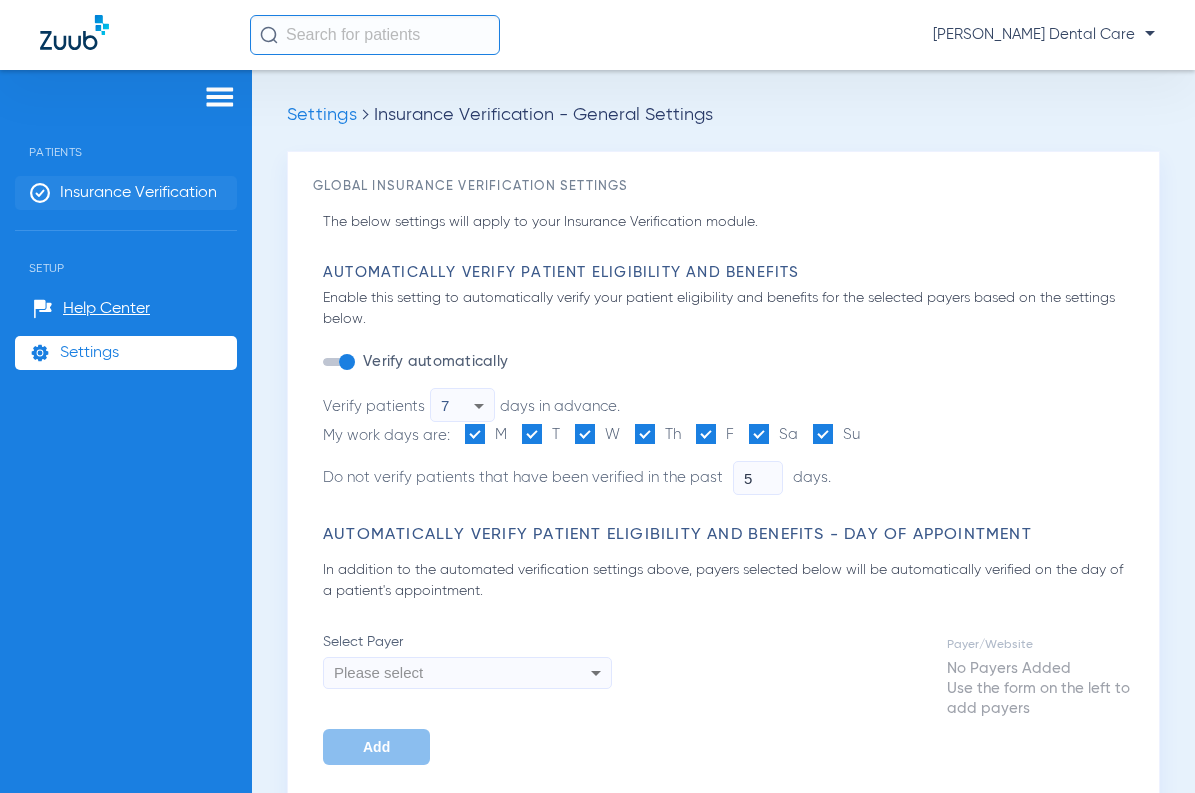 click on "Insurance Verification" 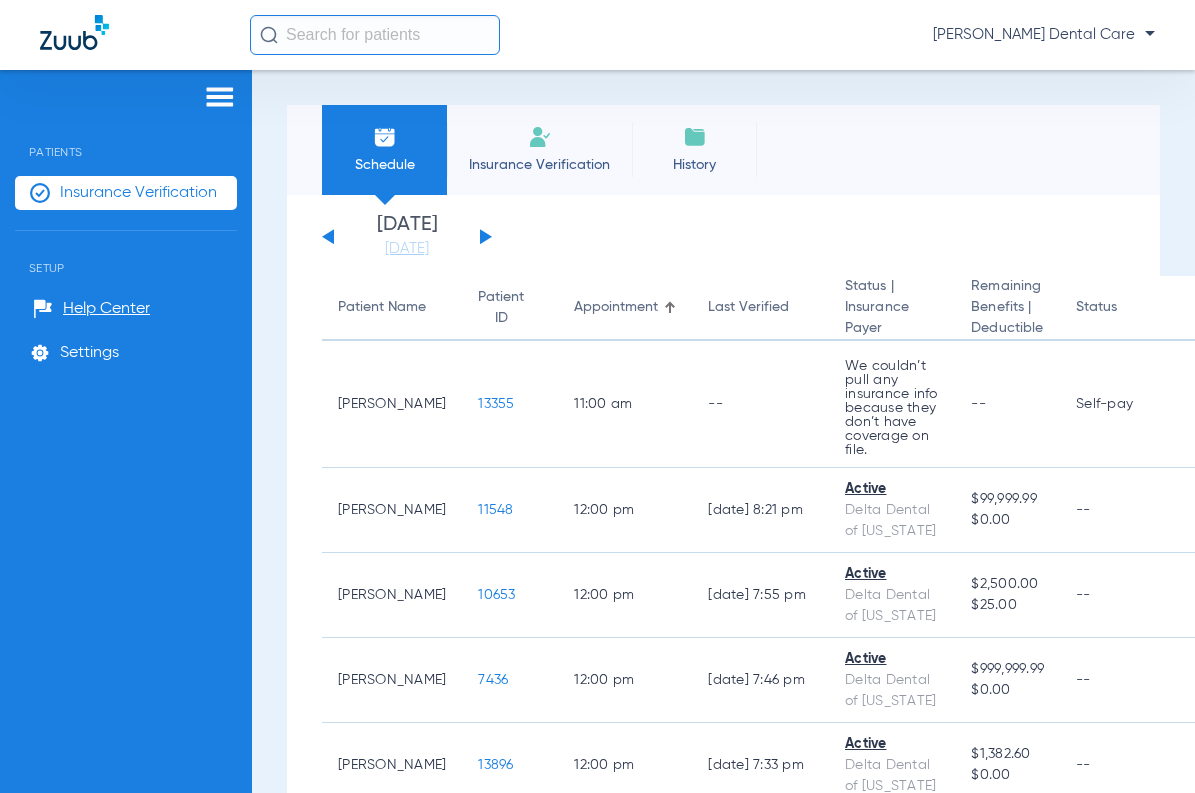 click 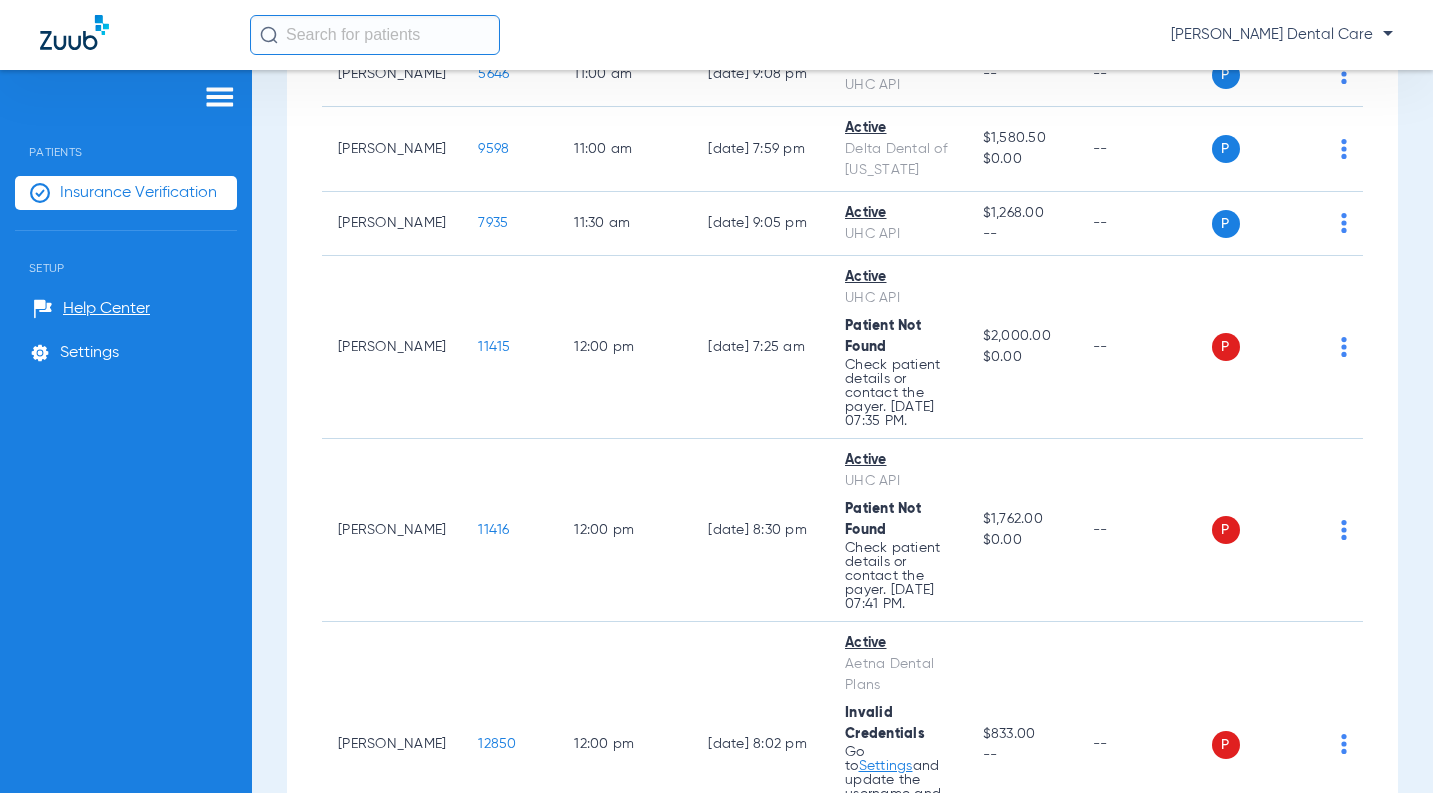 scroll, scrollTop: 1889, scrollLeft: 0, axis: vertical 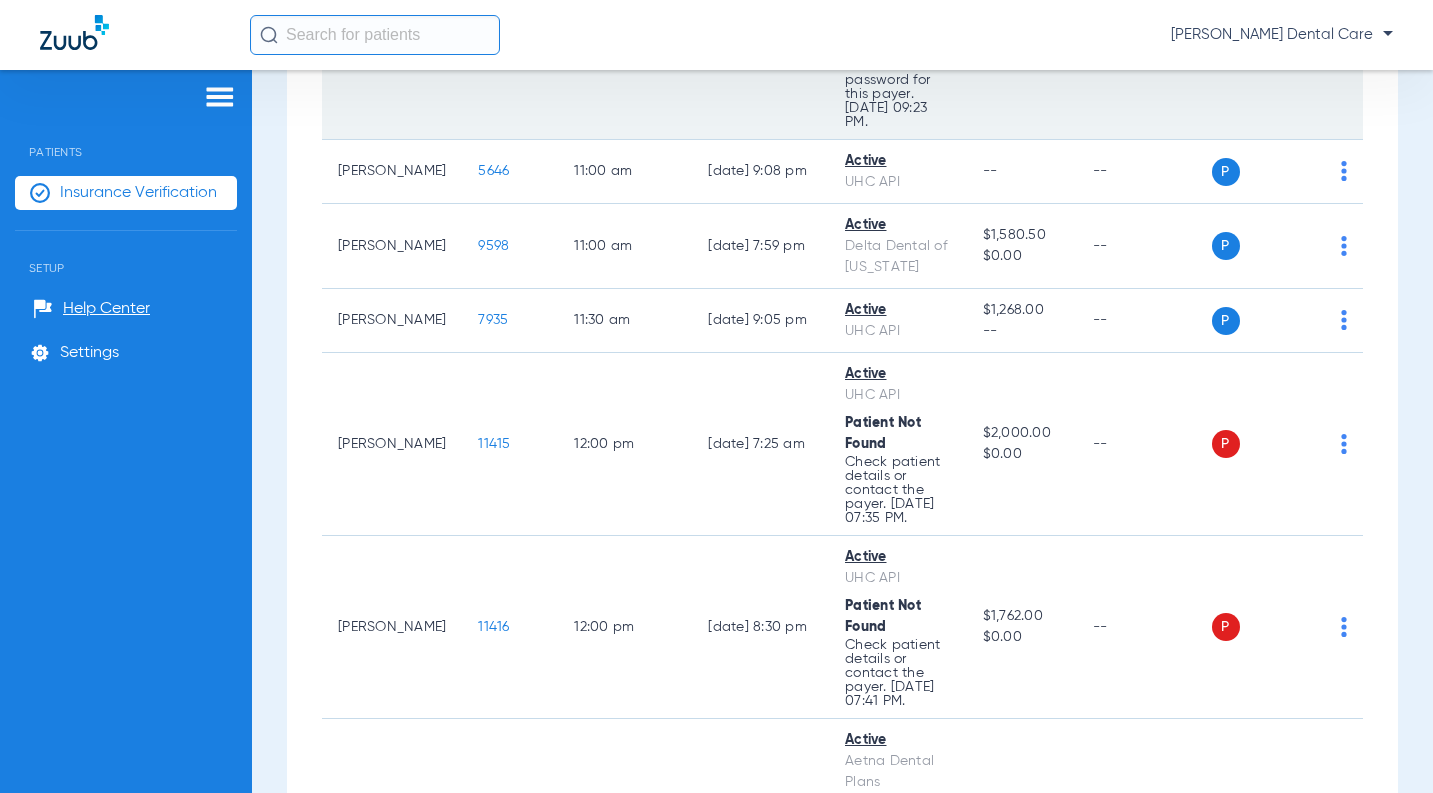 click on "P" 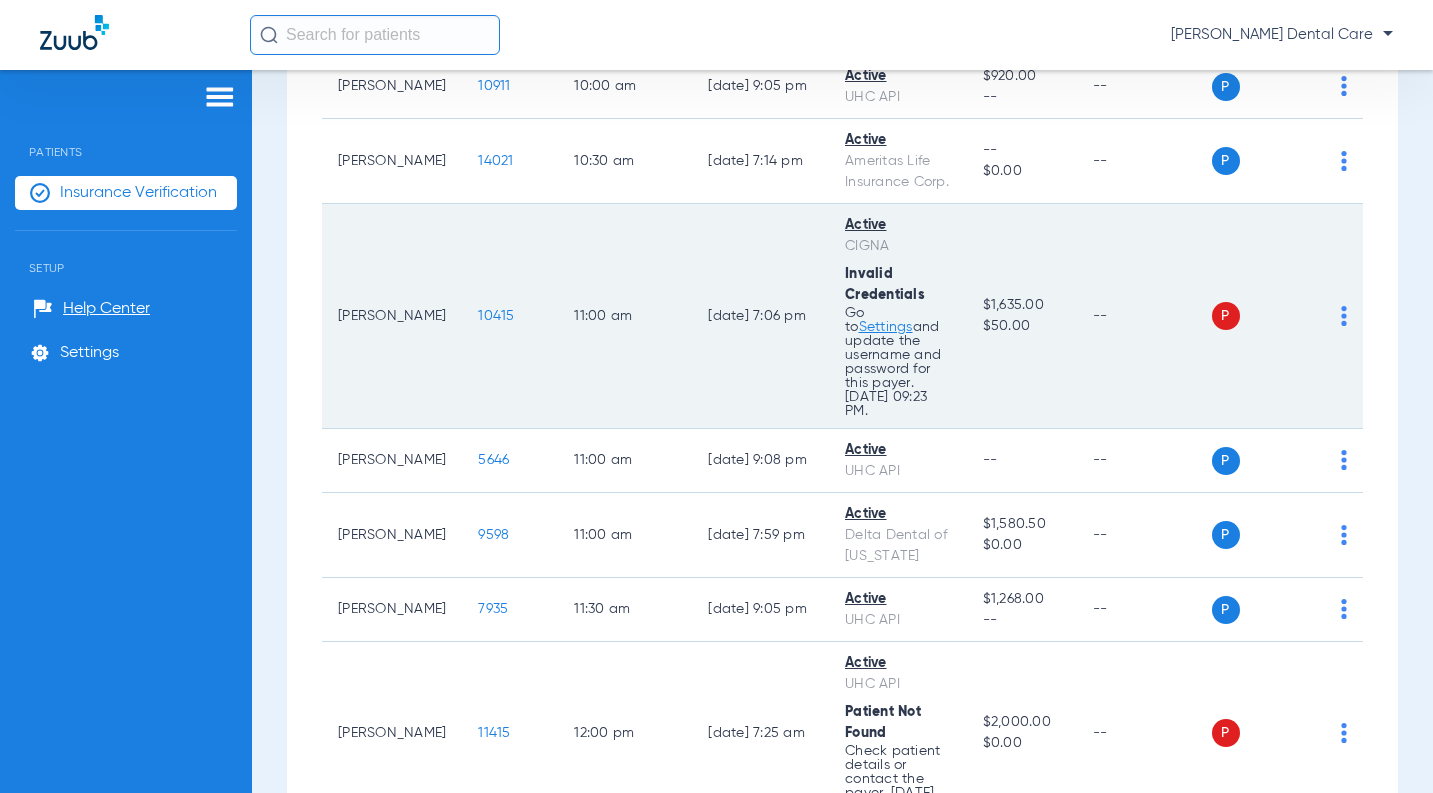 scroll, scrollTop: 1700, scrollLeft: 0, axis: vertical 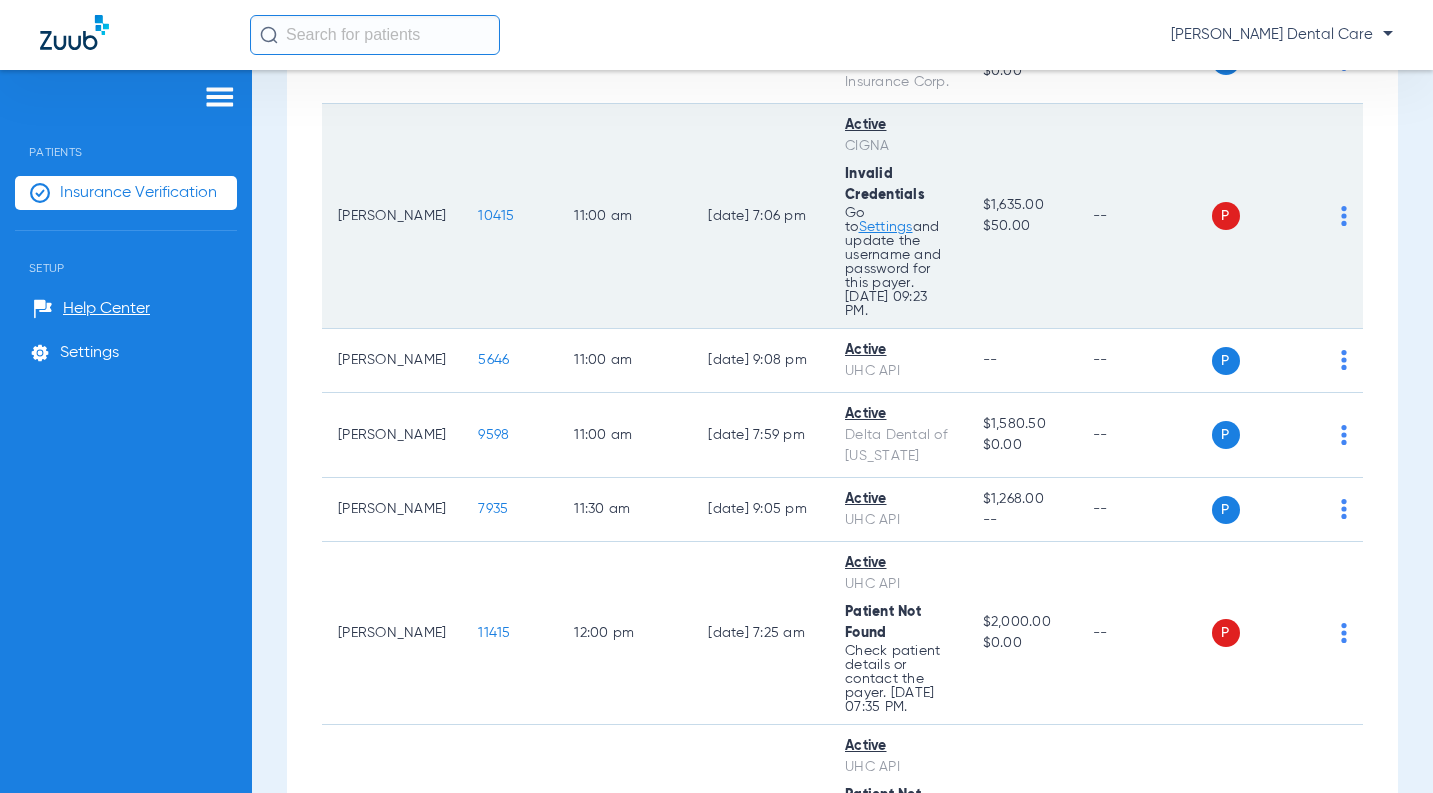 click on "P S" 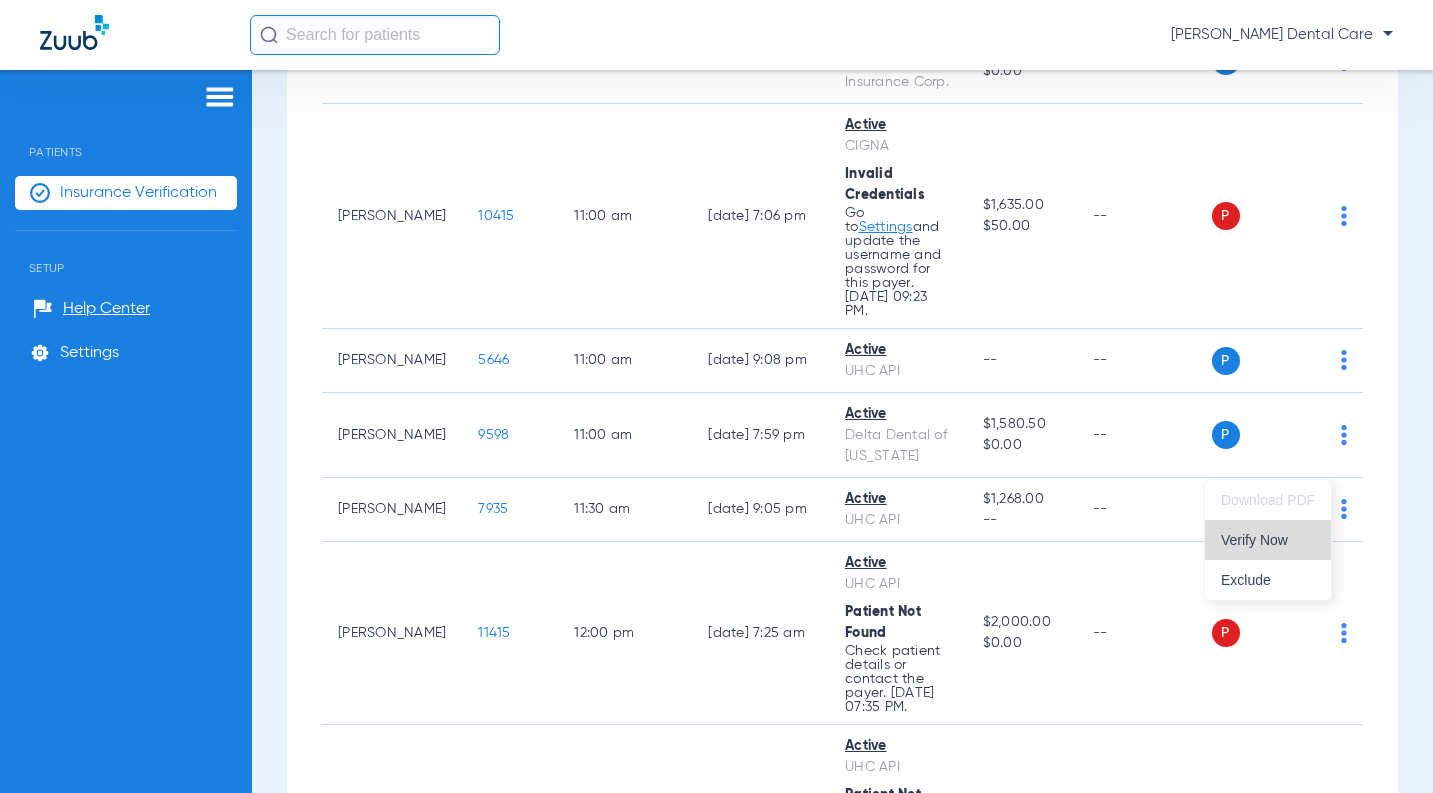 click on "Verify Now" at bounding box center (1268, 540) 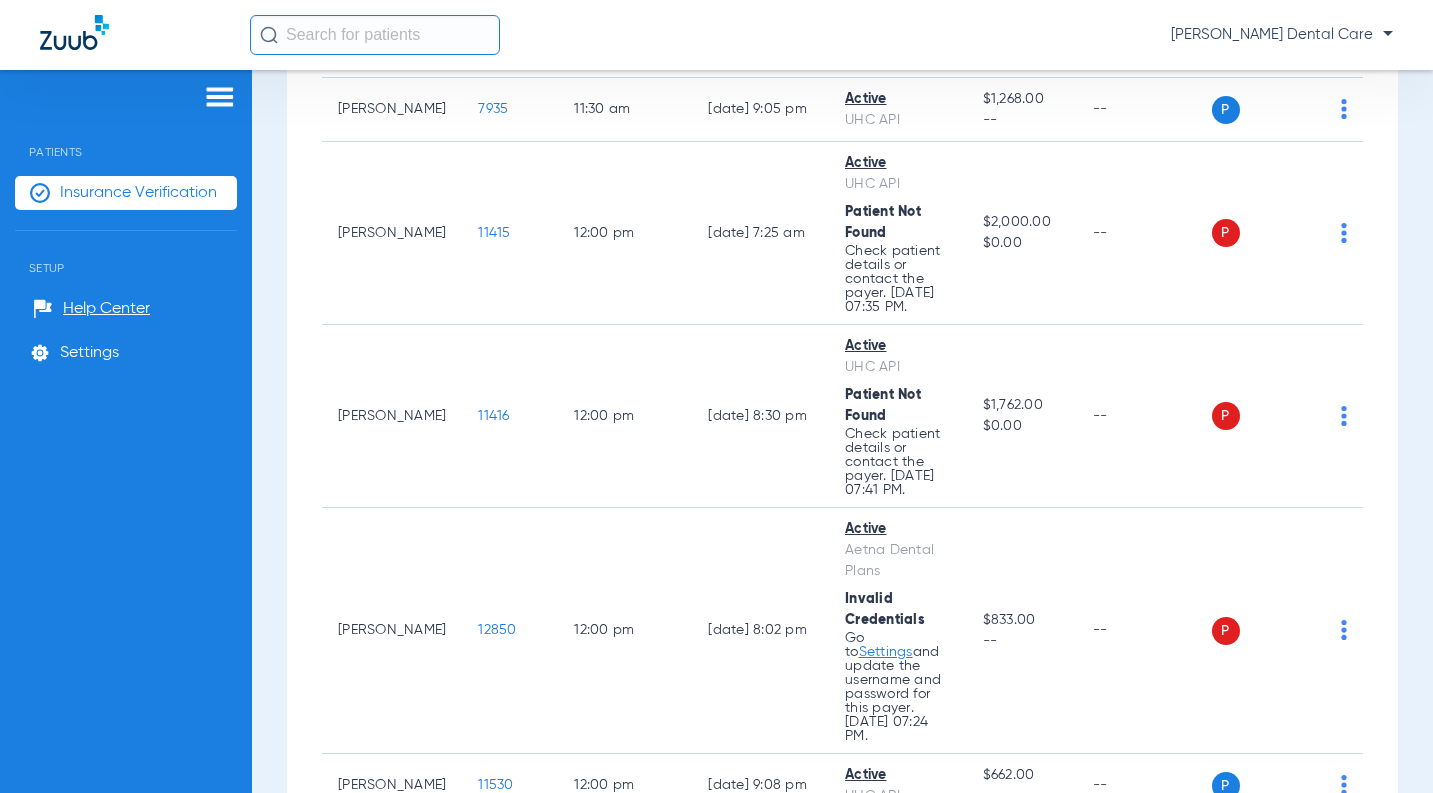 scroll, scrollTop: 2200, scrollLeft: 0, axis: vertical 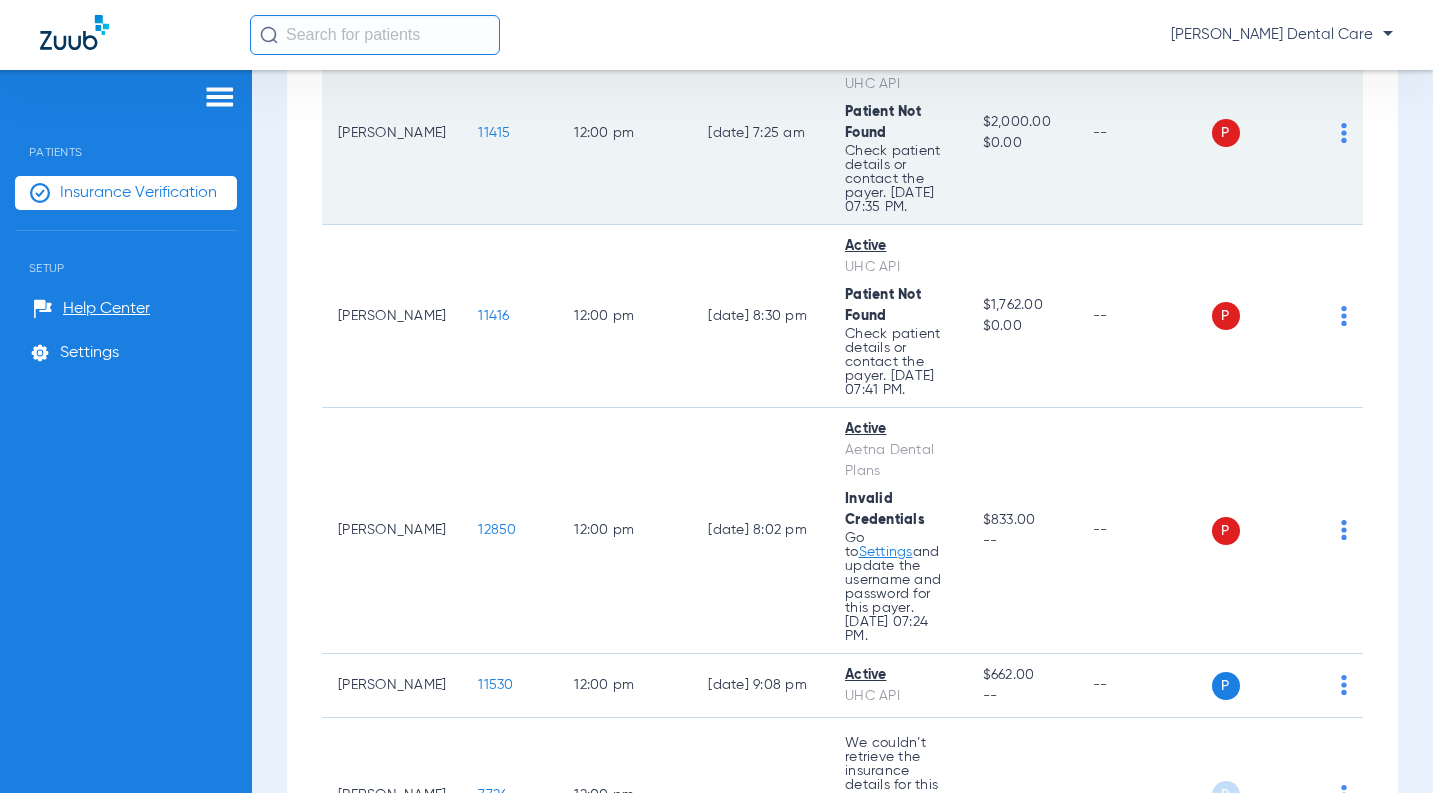 click on "P S" 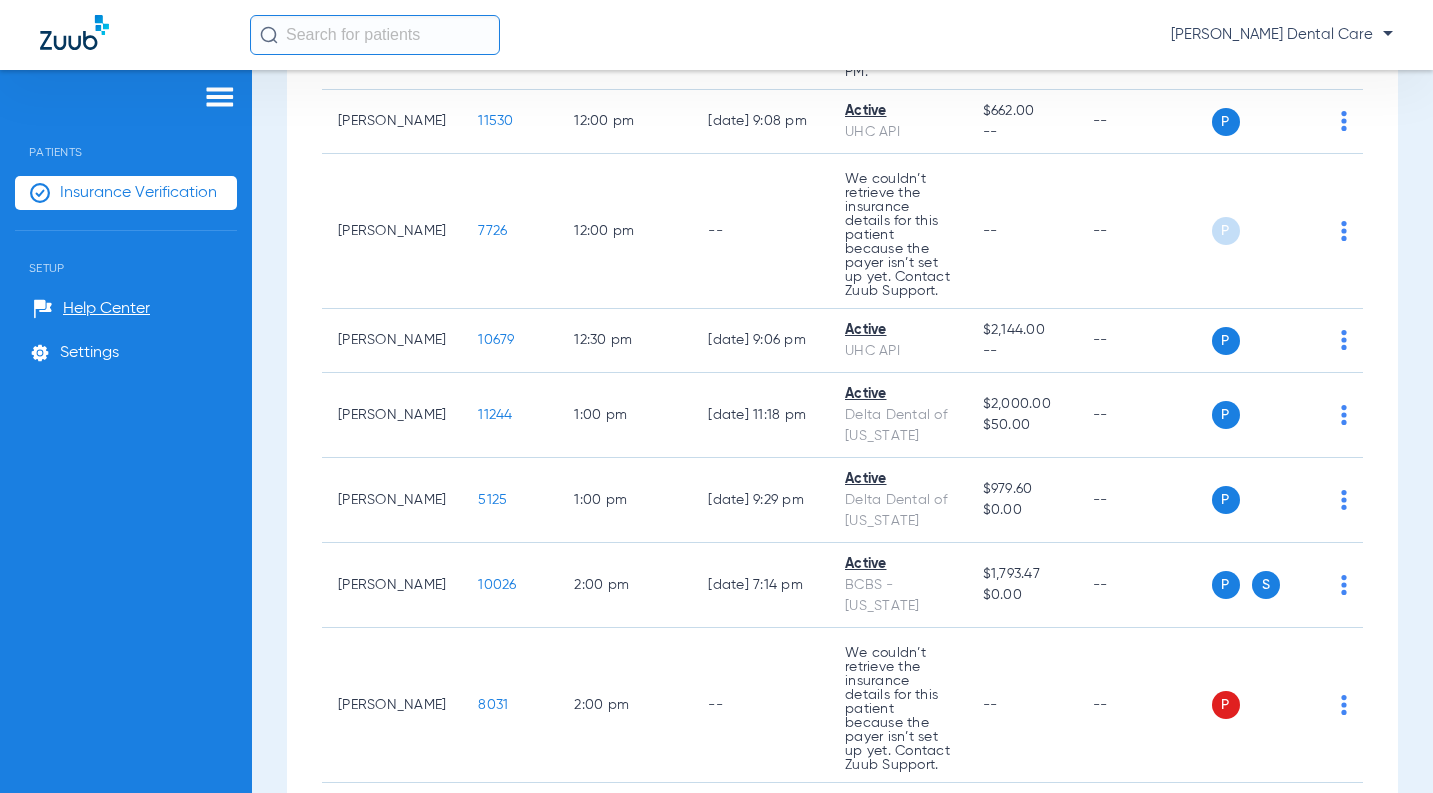 scroll, scrollTop: 2800, scrollLeft: 0, axis: vertical 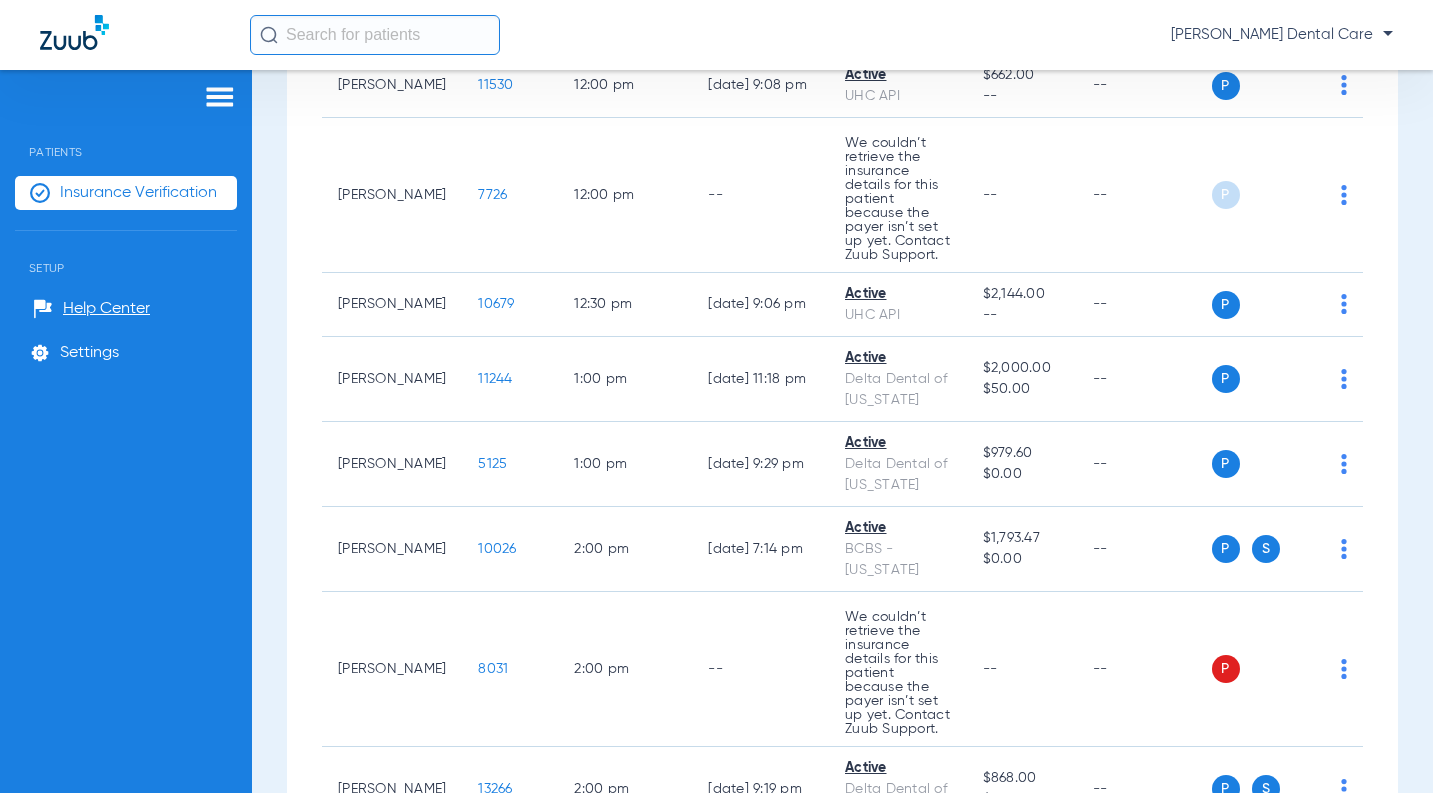 click 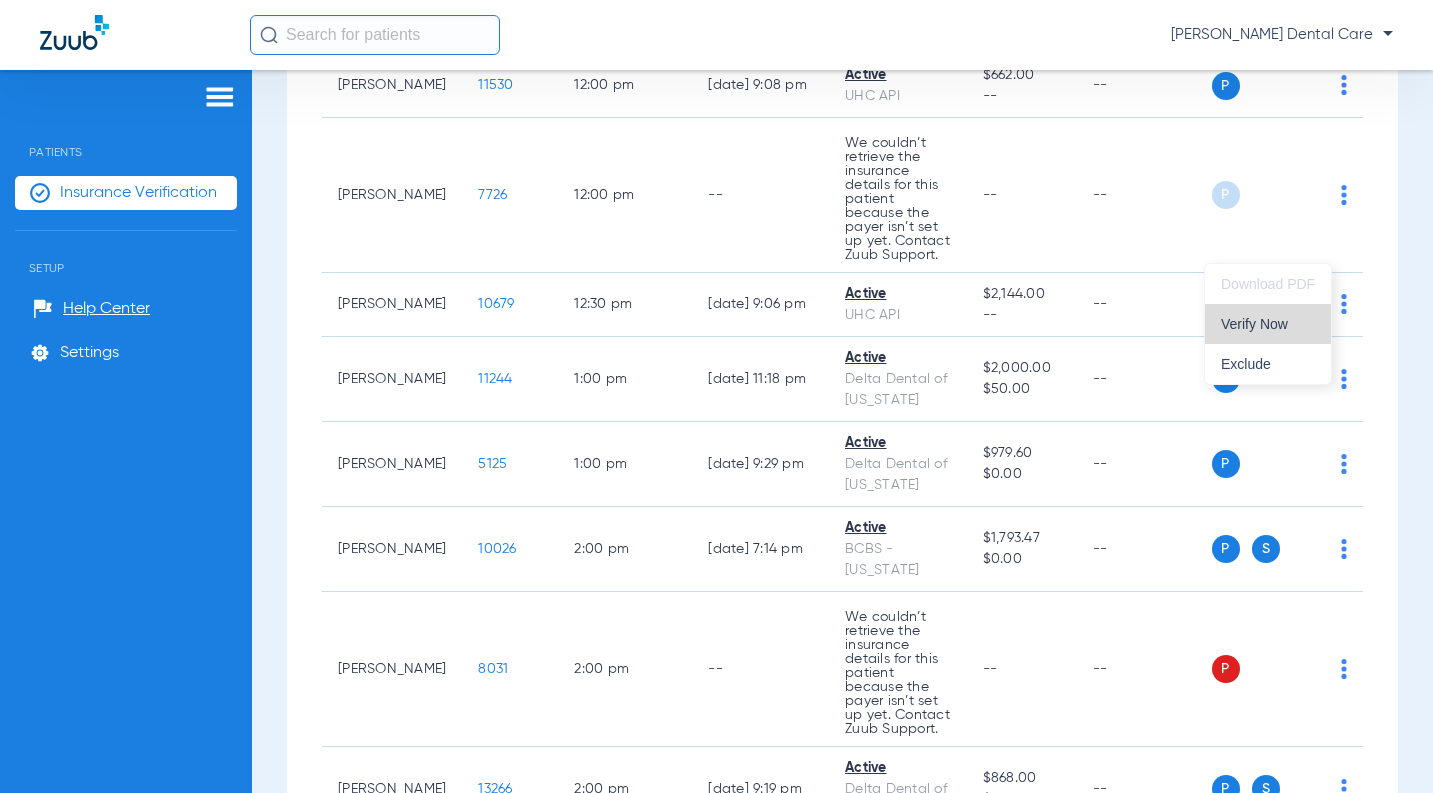 click on "Verify Now" at bounding box center (1268, 324) 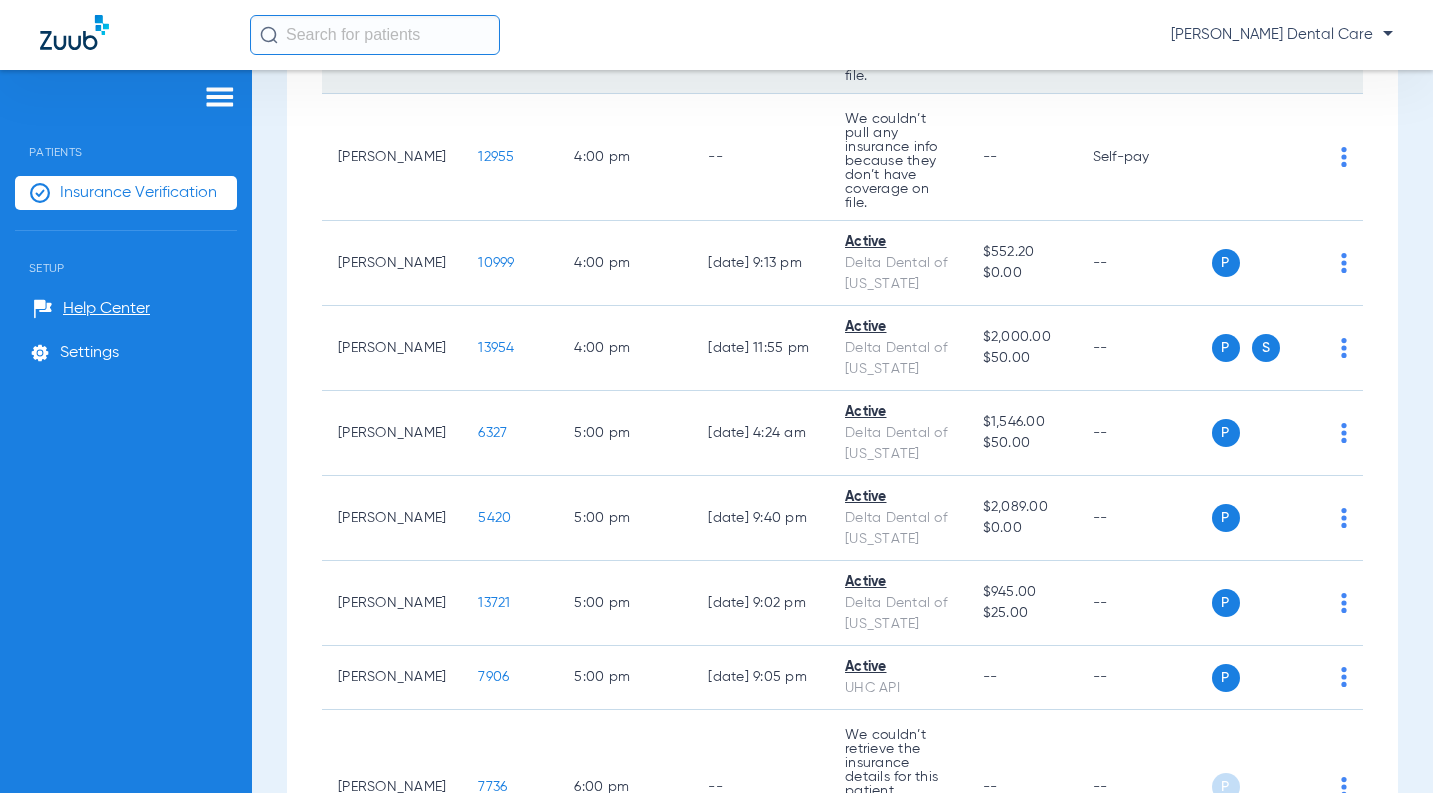 scroll, scrollTop: 4100, scrollLeft: 0, axis: vertical 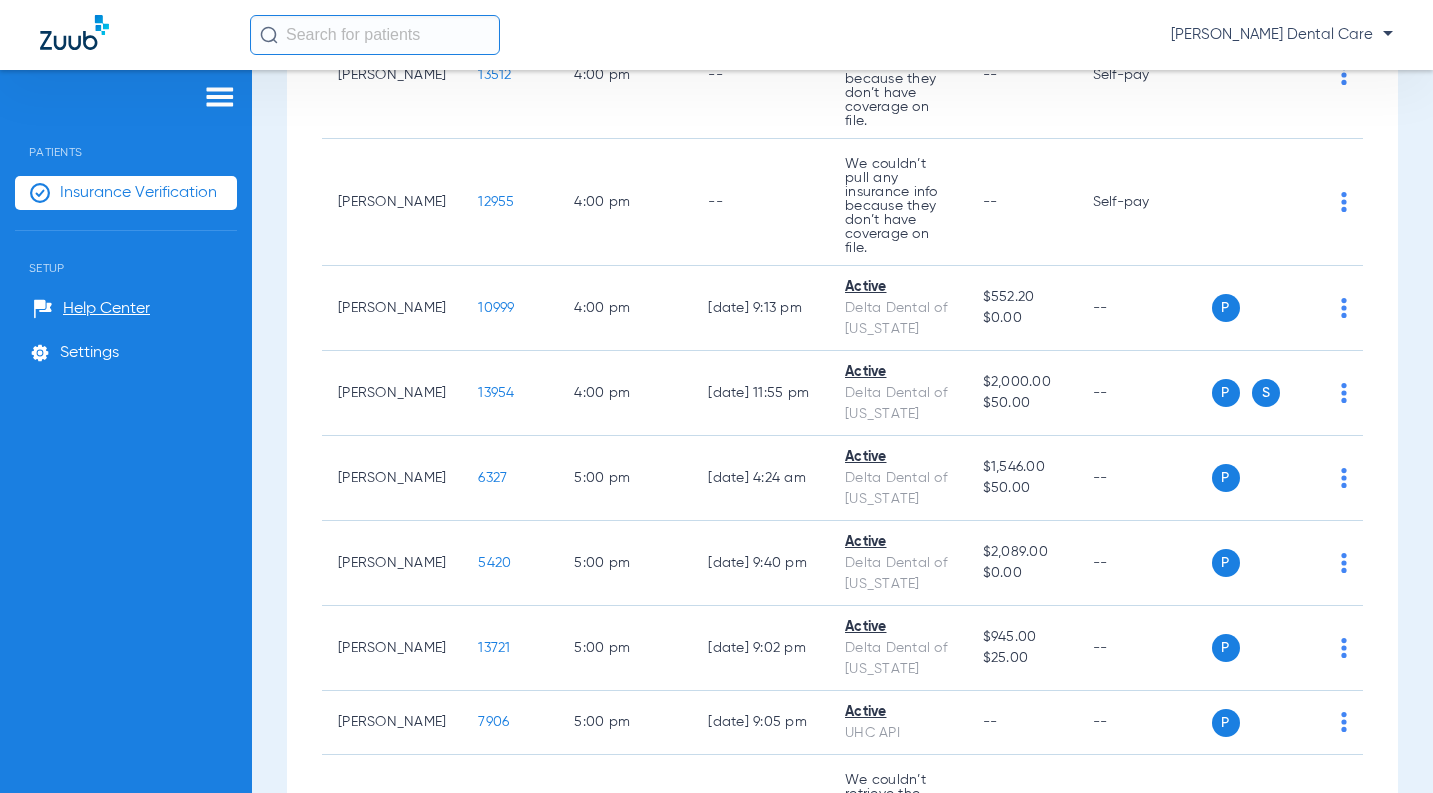 click 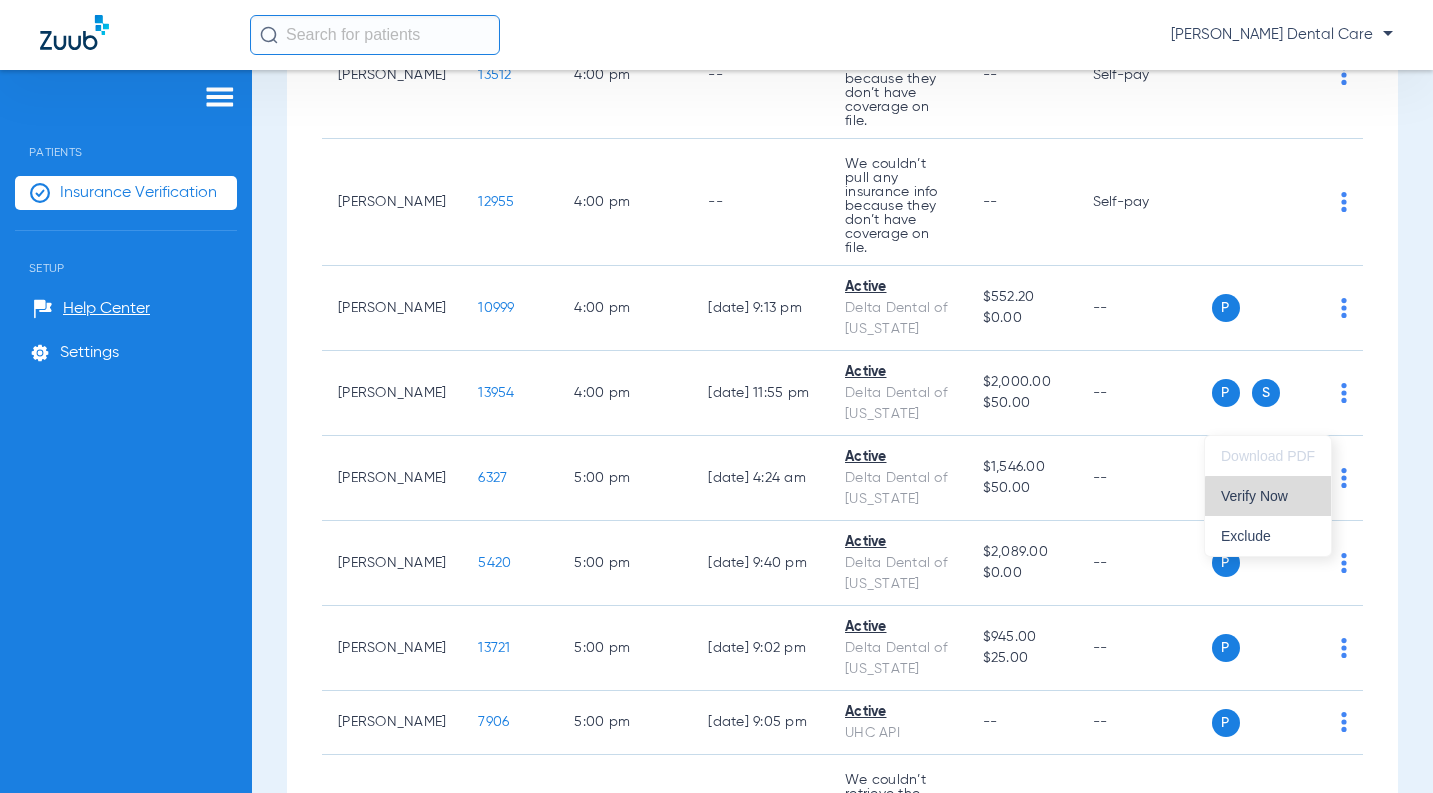 click on "Verify Now" at bounding box center [1268, 496] 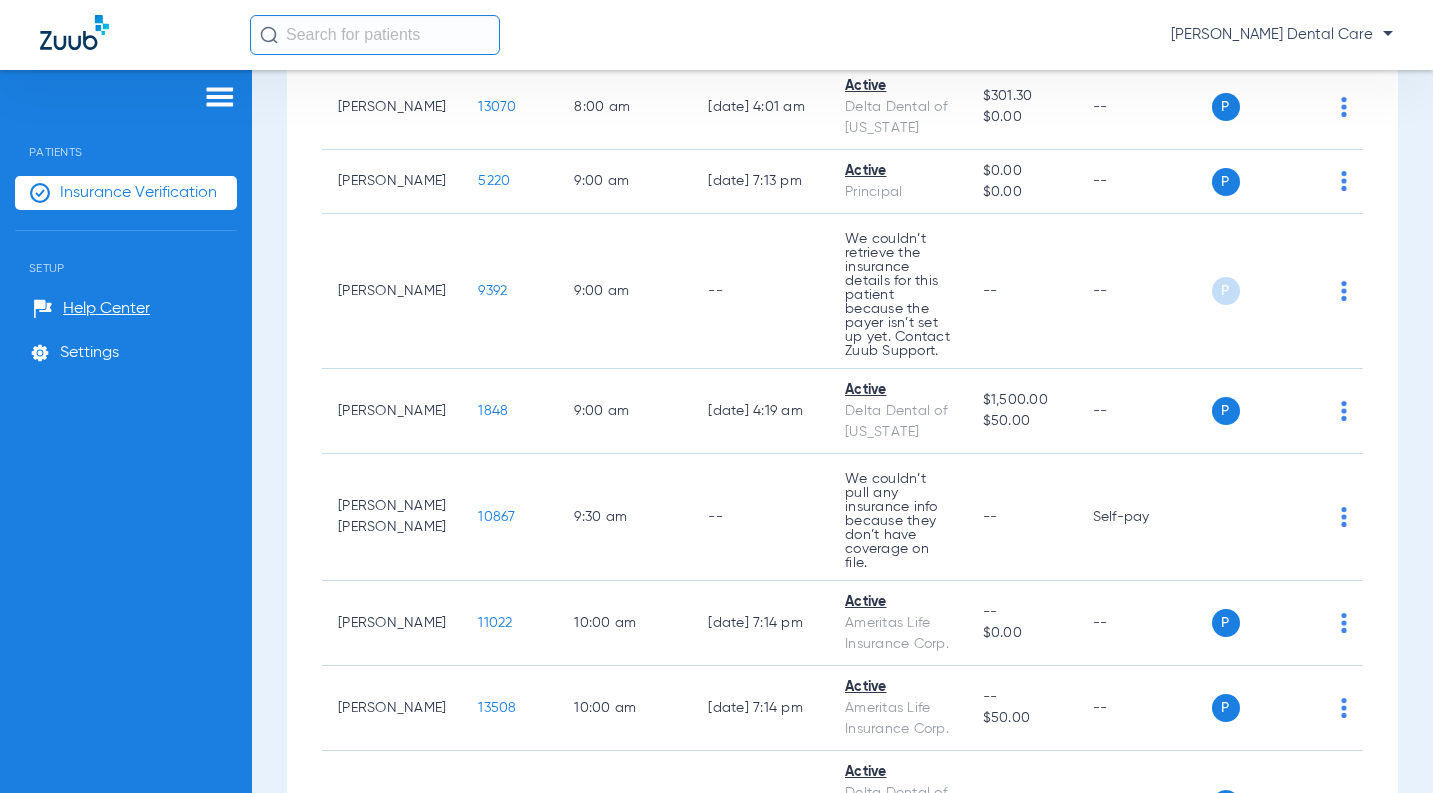 scroll, scrollTop: 800, scrollLeft: 0, axis: vertical 